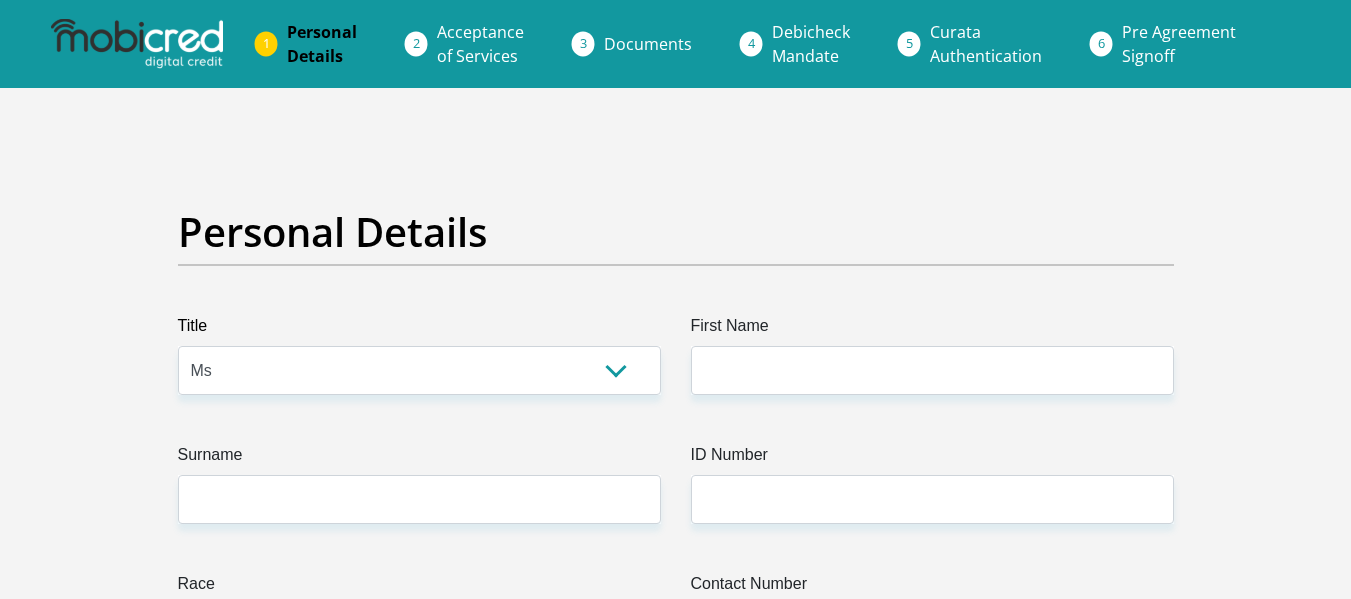 select on "Ms" 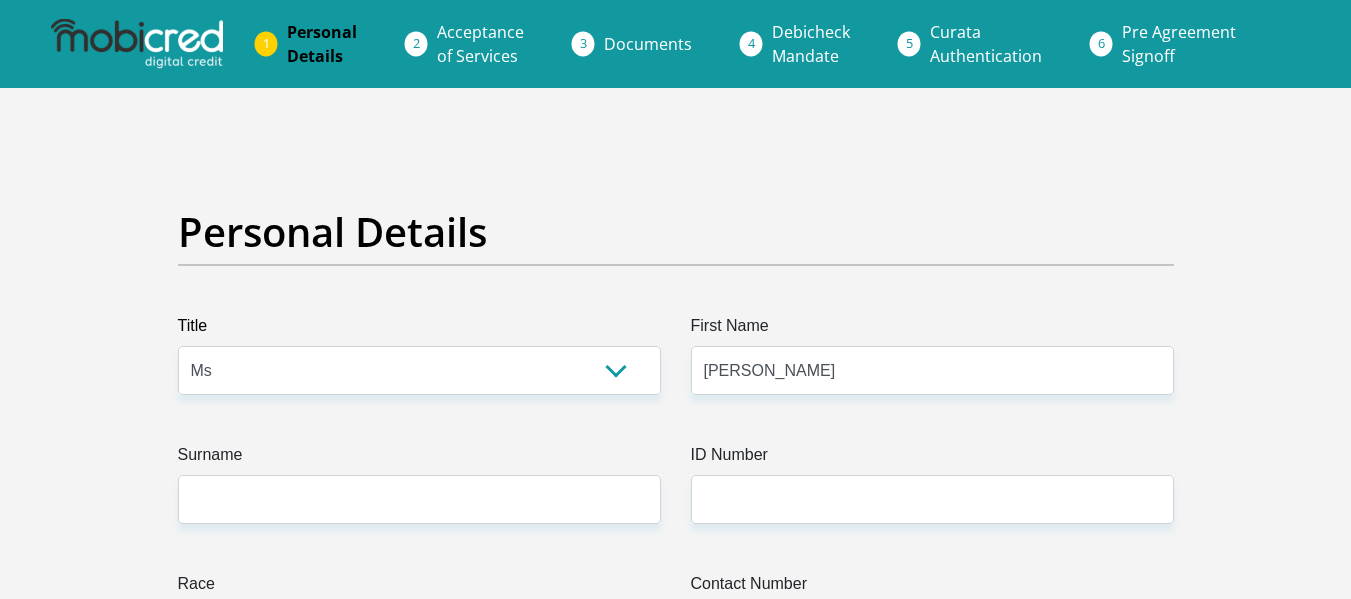 type on "Casper" 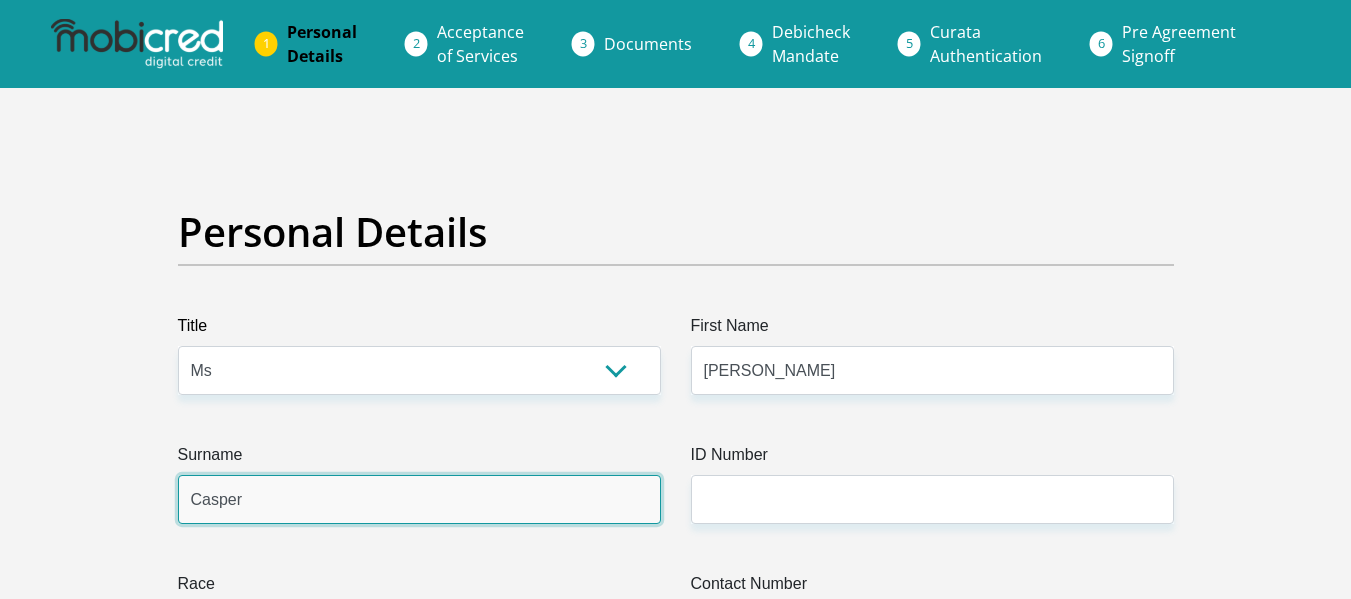 type on "0632278618" 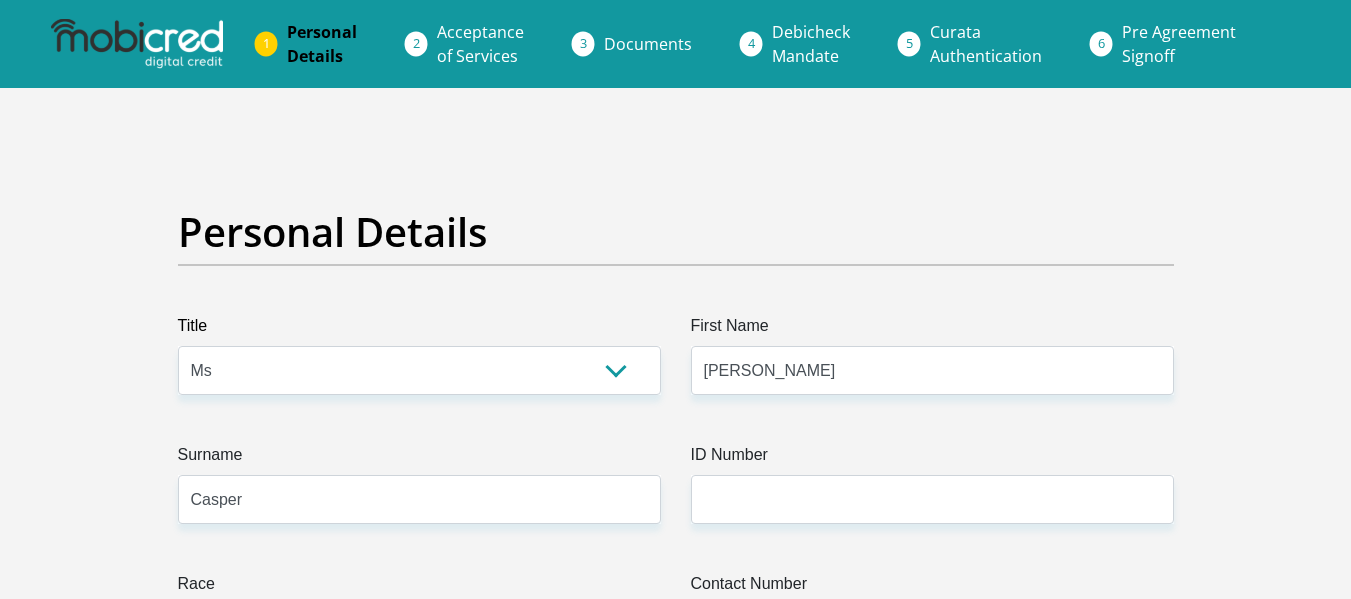 select on "ZAF" 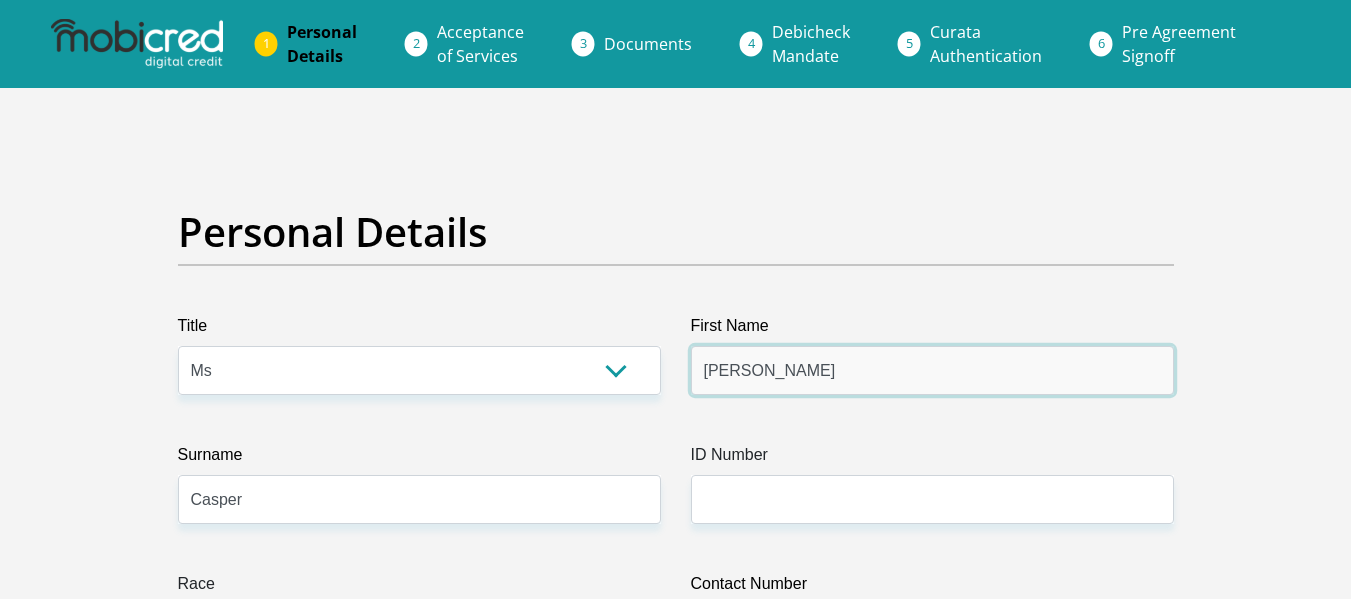 click on "[PERSON_NAME]" at bounding box center (932, 370) 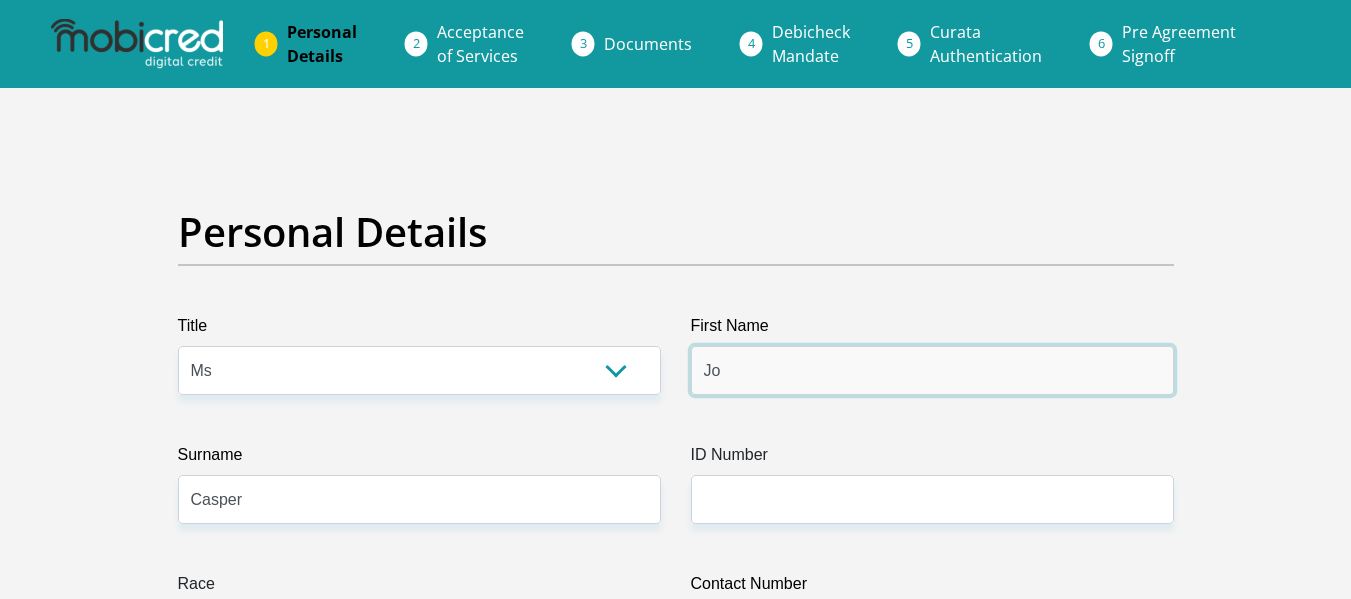 type on "J" 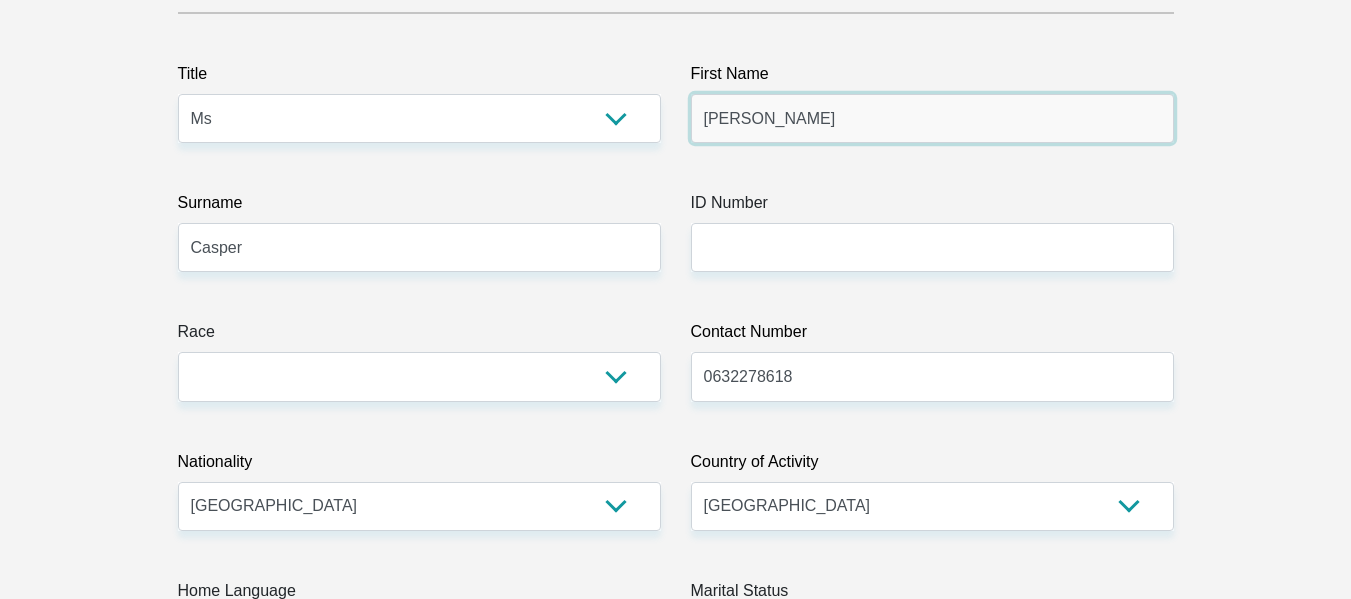 scroll, scrollTop: 263, scrollLeft: 0, axis: vertical 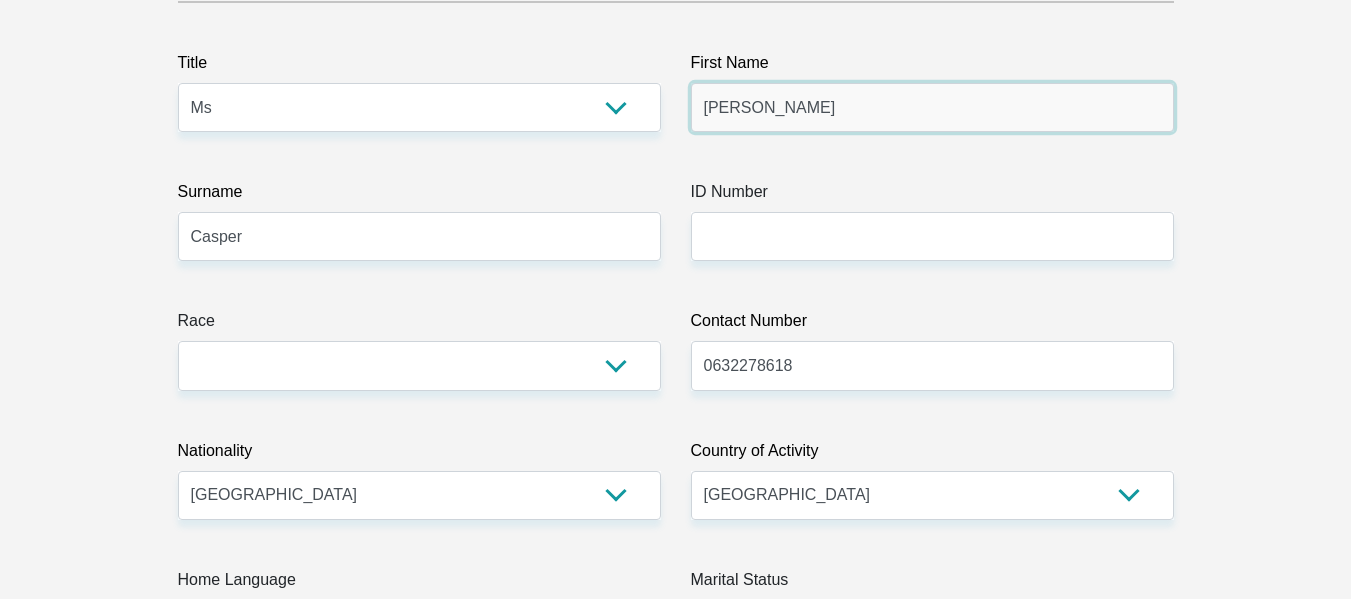 type on "[PERSON_NAME]" 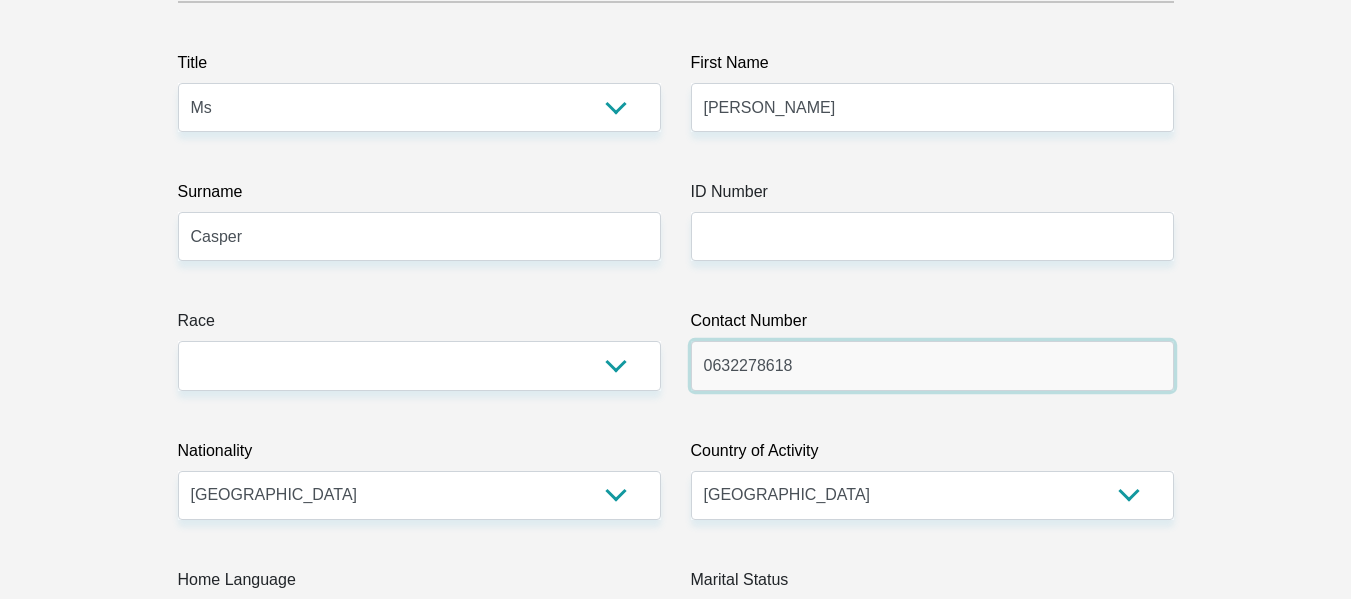 click on "0632278618" at bounding box center [932, 365] 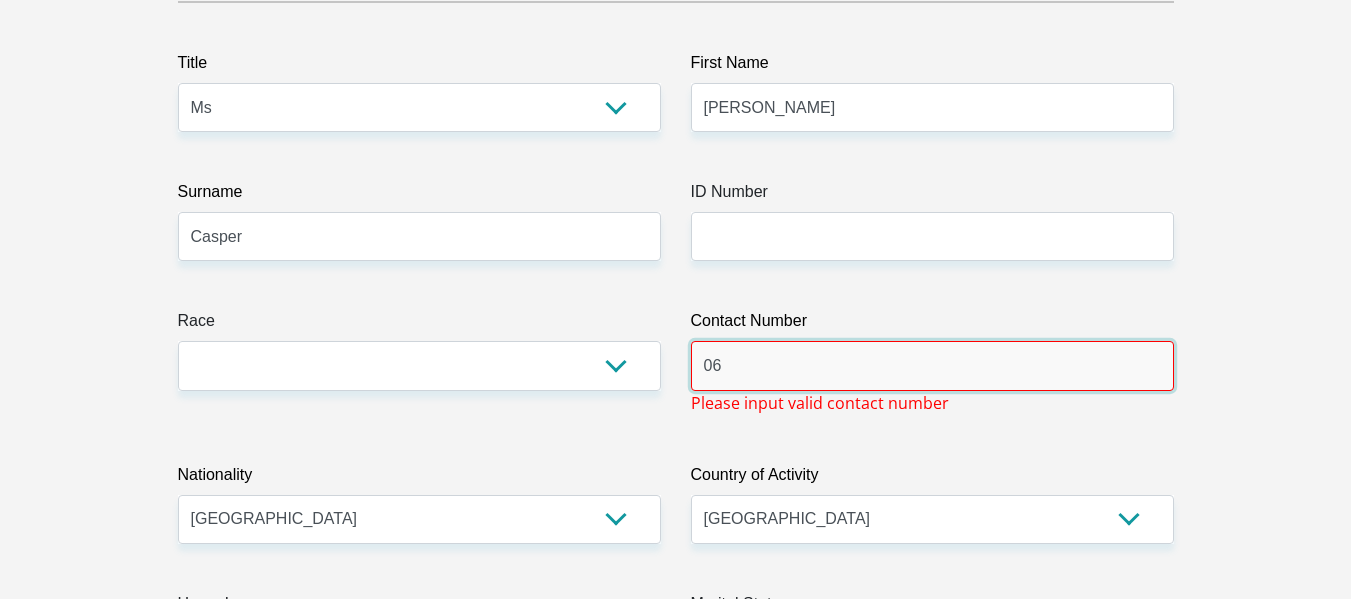 type on "0" 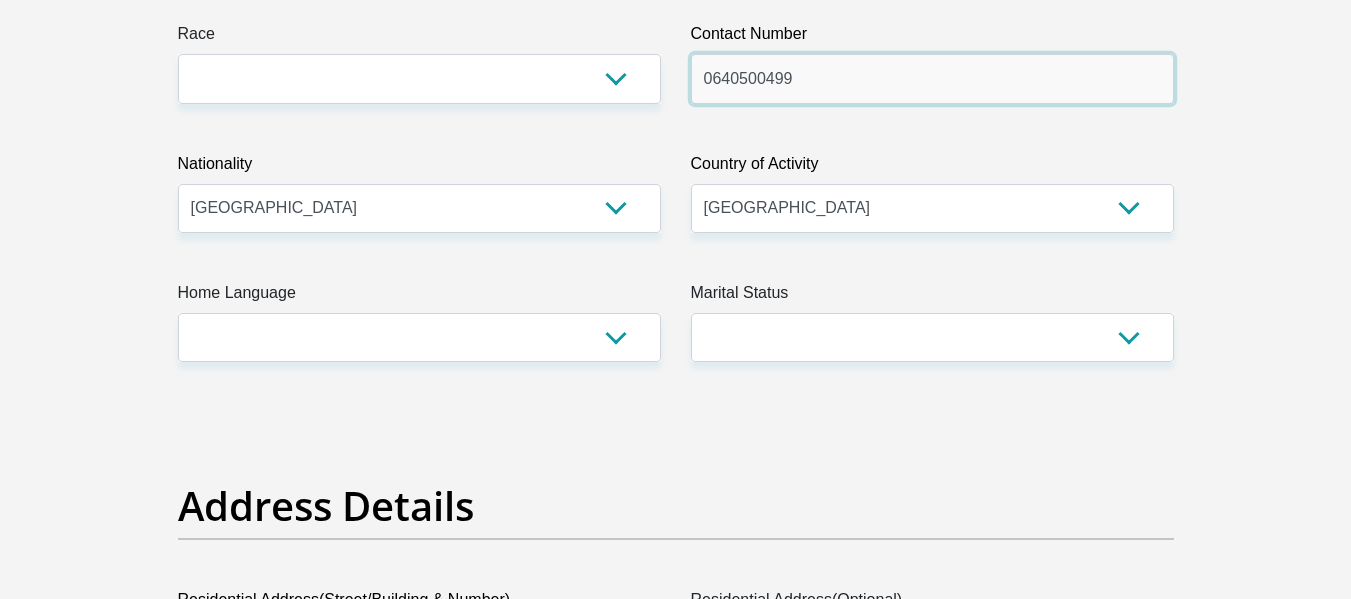 scroll, scrollTop: 559, scrollLeft: 0, axis: vertical 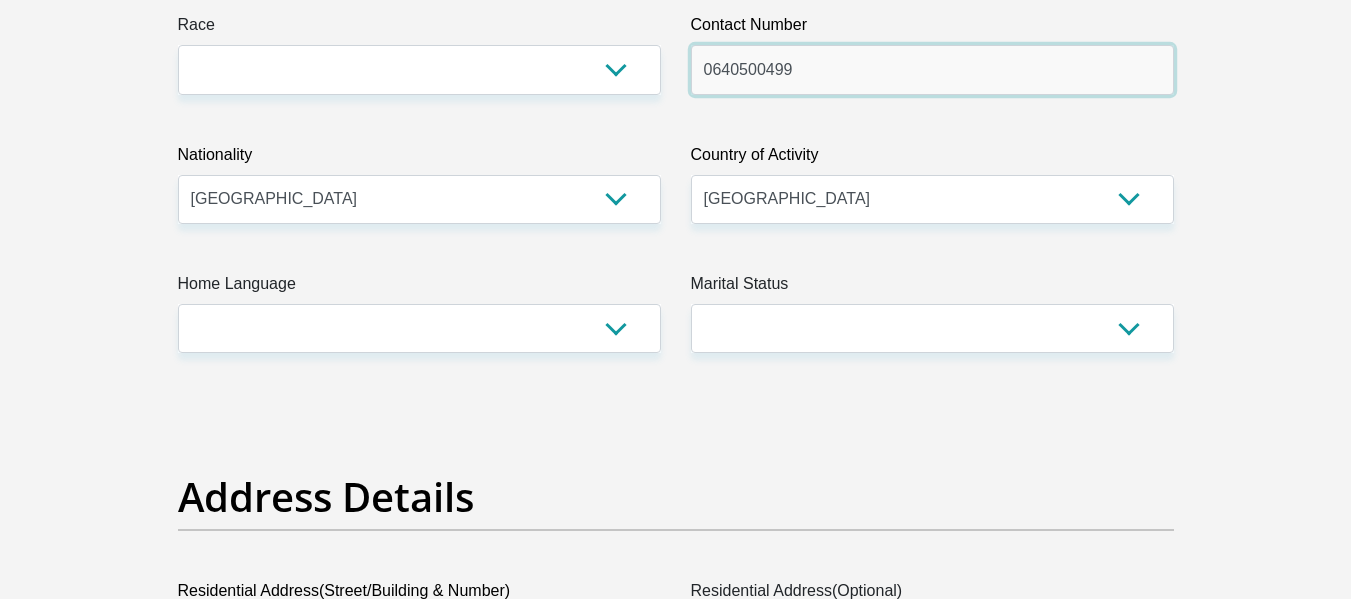 type on "0640500499" 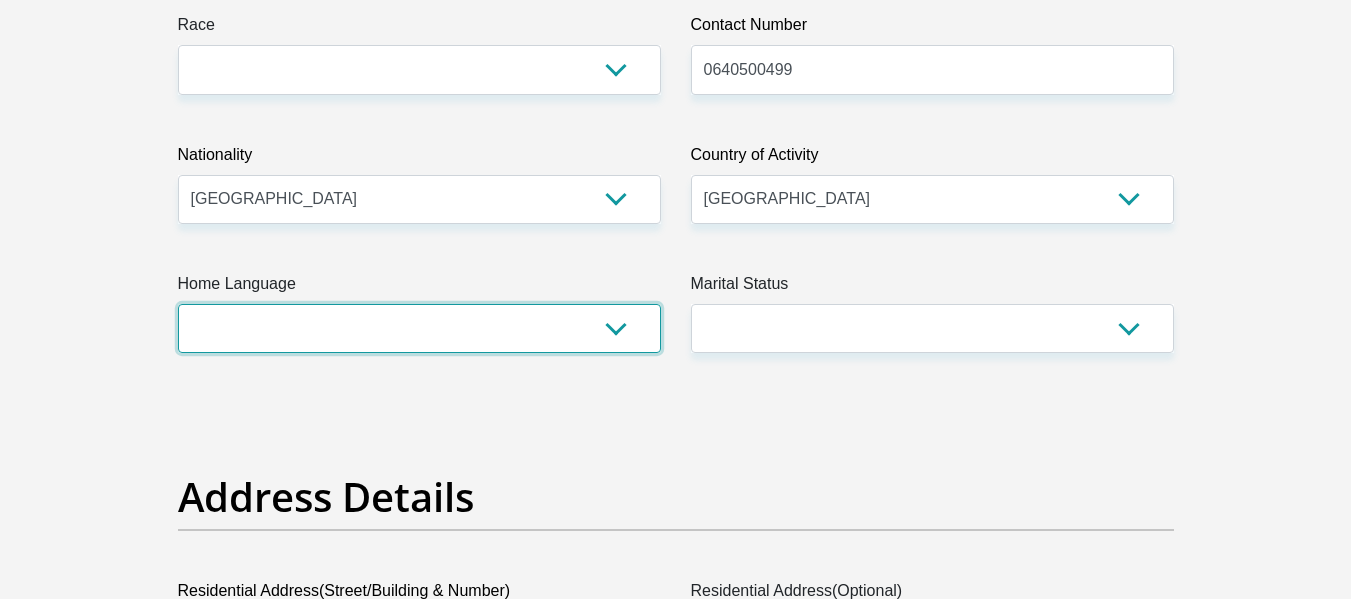 click on "Afrikaans
English
Sepedi
South Ndebele
Southern Sotho
Swati
Tsonga
Tswana
Venda
Xhosa
Zulu
Other" at bounding box center (419, 328) 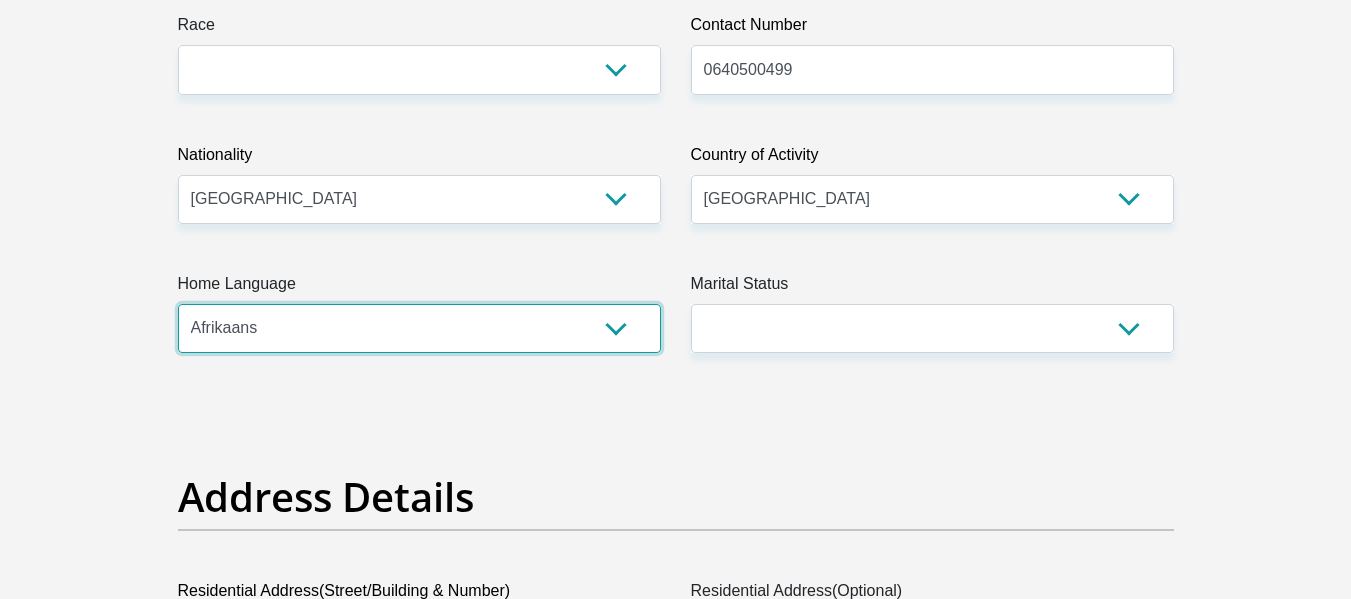 click on "Afrikaans
English
Sepedi
South Ndebele
Southern Sotho
Swati
Tsonga
Tswana
Venda
Xhosa
Zulu
Other" at bounding box center (419, 328) 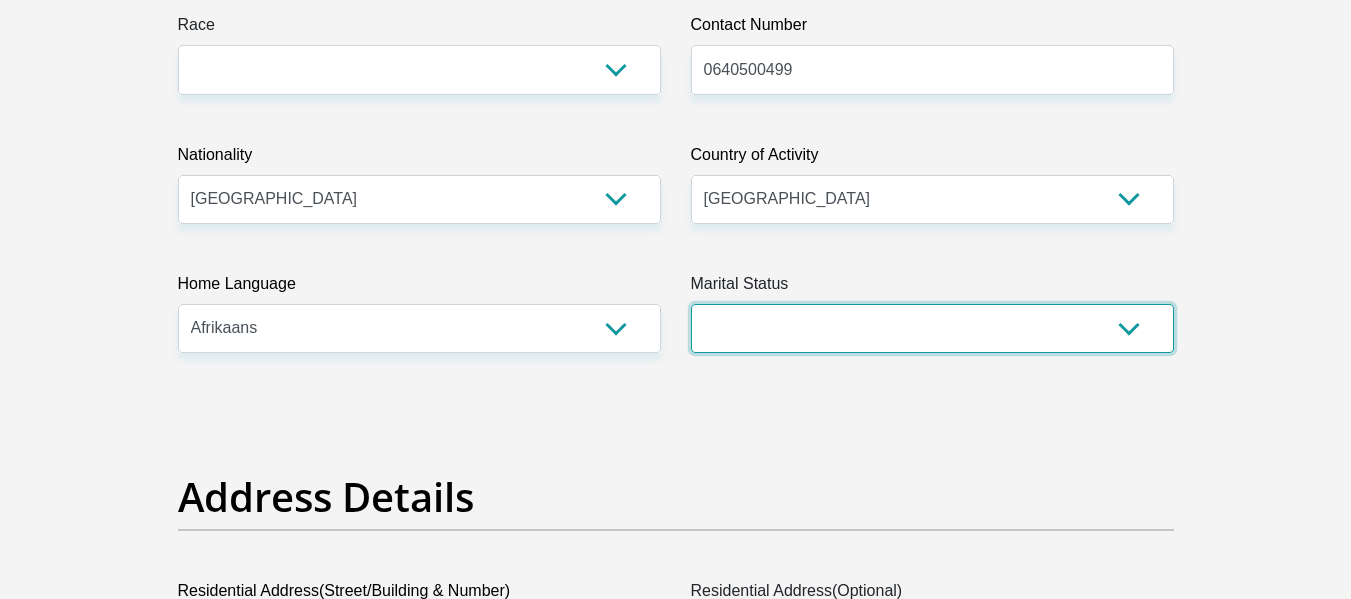 click on "Married ANC
Single
Divorced
Widowed
Married COP or Customary Law" at bounding box center [932, 328] 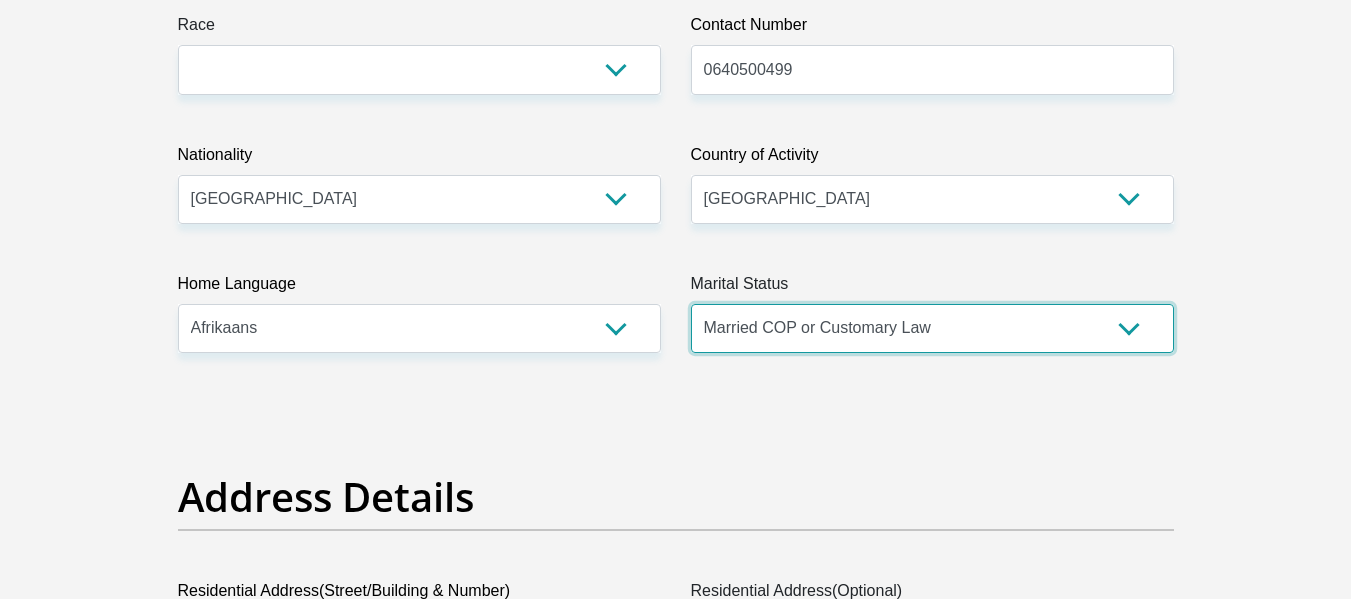 click on "Married ANC
Single
Divorced
Widowed
Married COP or Customary Law" at bounding box center (932, 328) 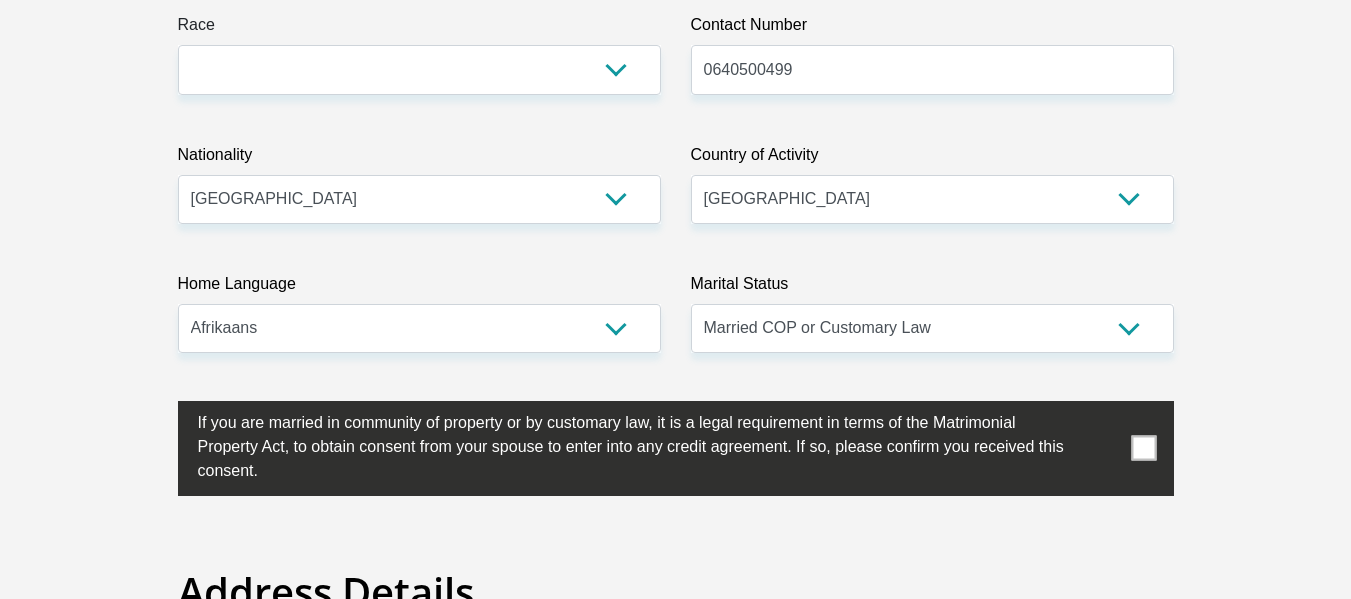 click at bounding box center (1143, 448) 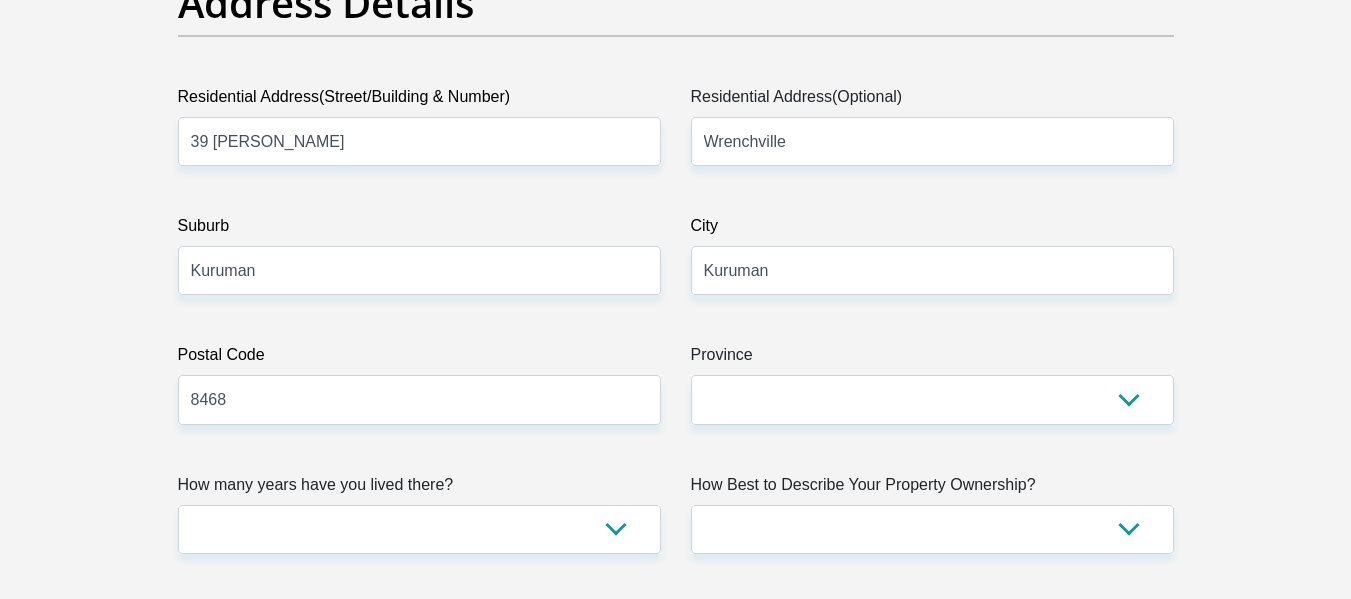 scroll, scrollTop: 1150, scrollLeft: 0, axis: vertical 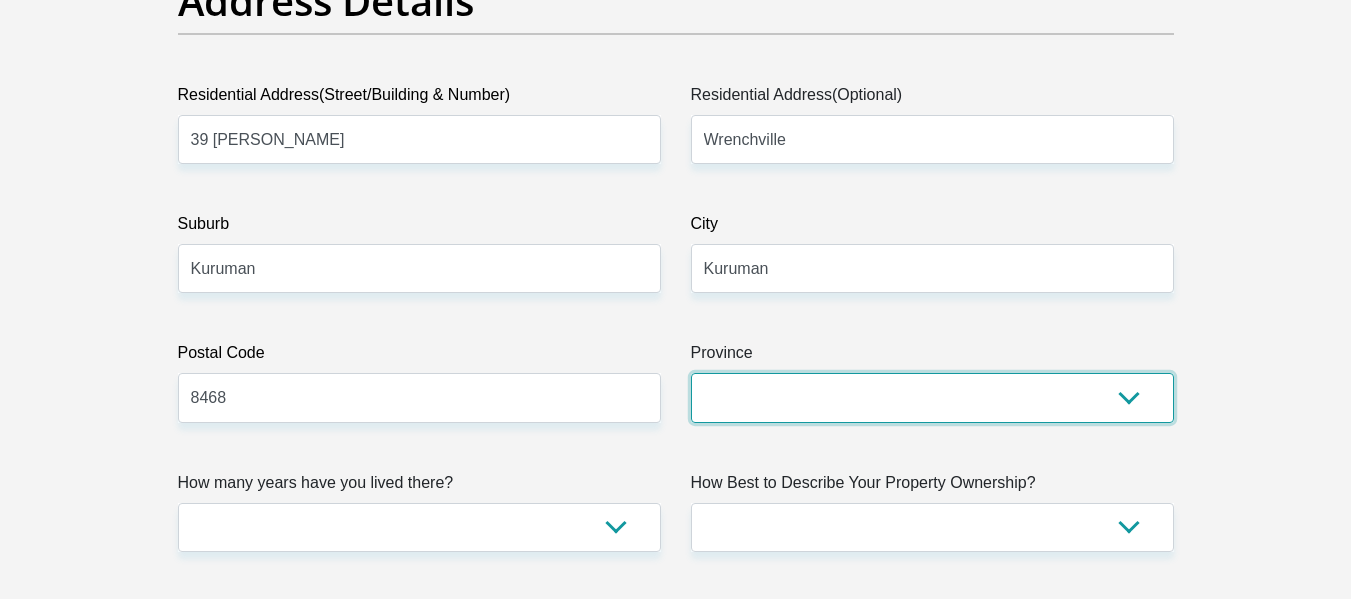 click on "Eastern Cape
Free State
[GEOGRAPHIC_DATA]
[GEOGRAPHIC_DATA][DATE]
[GEOGRAPHIC_DATA]
[GEOGRAPHIC_DATA]
[GEOGRAPHIC_DATA]
[GEOGRAPHIC_DATA]" at bounding box center [932, 397] 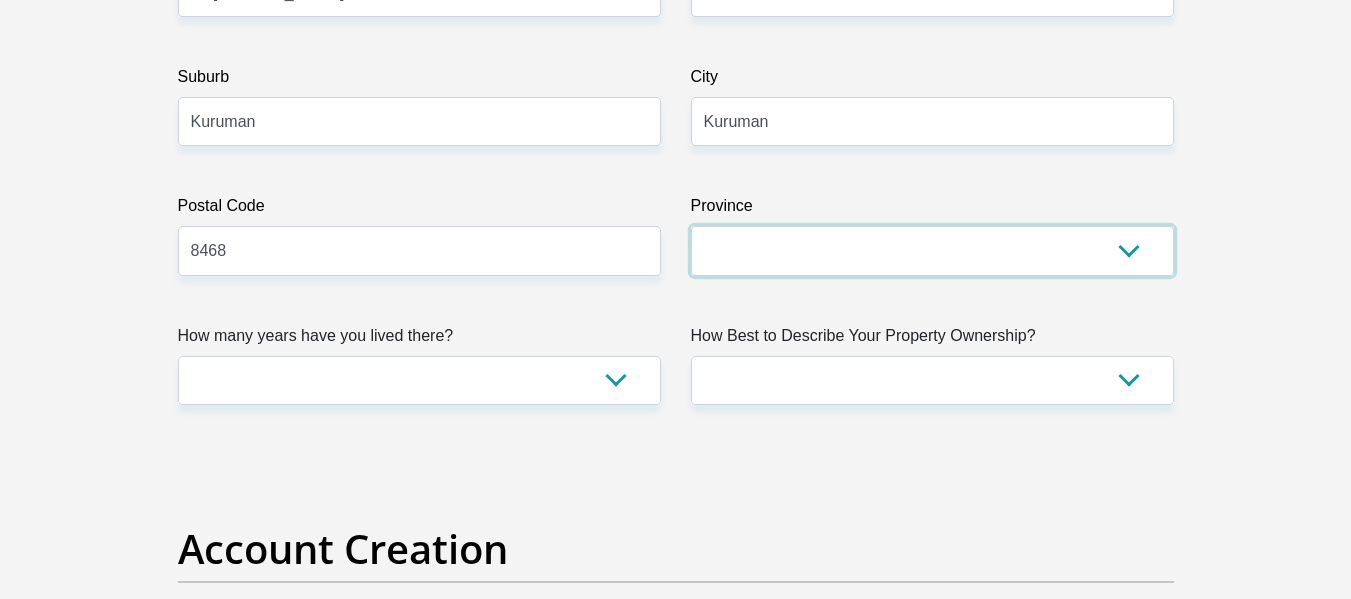 scroll, scrollTop: 1298, scrollLeft: 0, axis: vertical 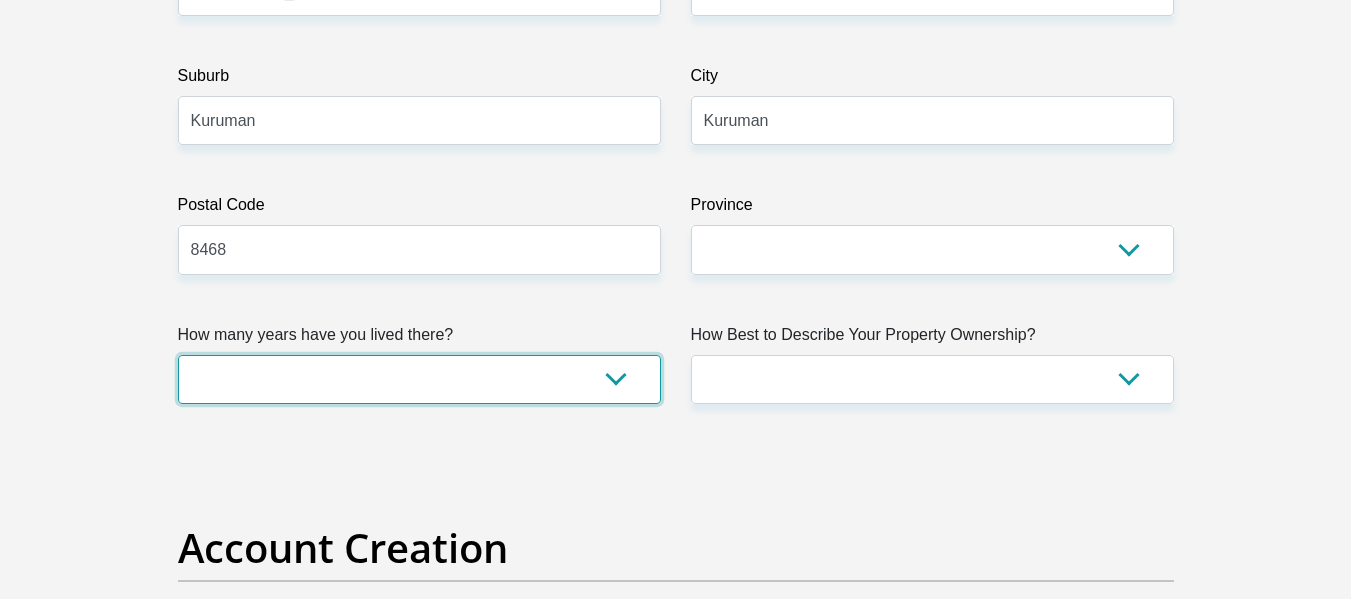 click on "less than 1 year
1-3 years
3-5 years
5+ years" at bounding box center [419, 379] 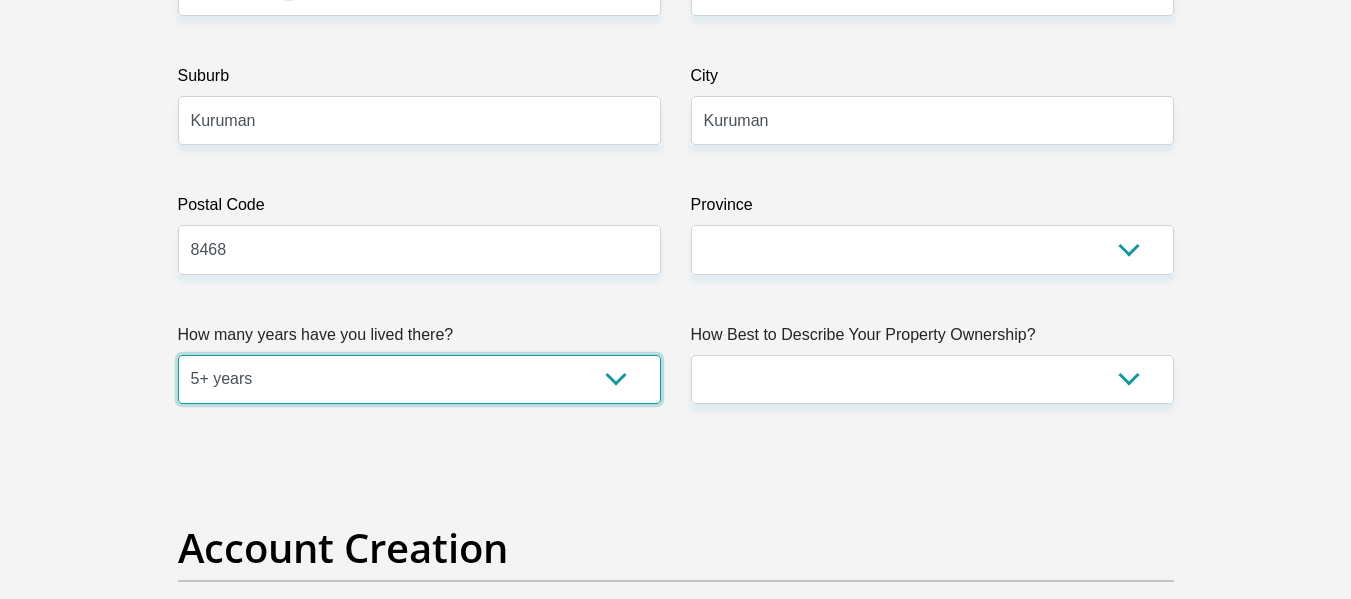 click on "less than 1 year
1-3 years
3-5 years
5+ years" at bounding box center [419, 379] 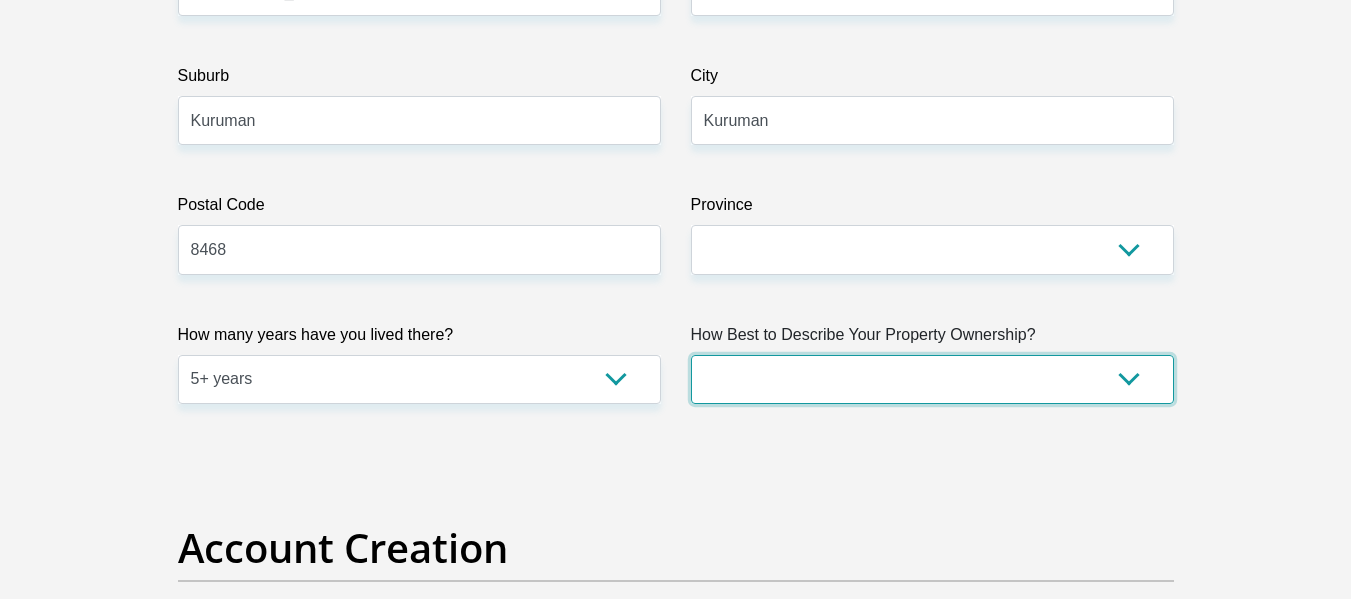 click on "Owned
Rented
Family Owned
Company Dwelling" at bounding box center [932, 379] 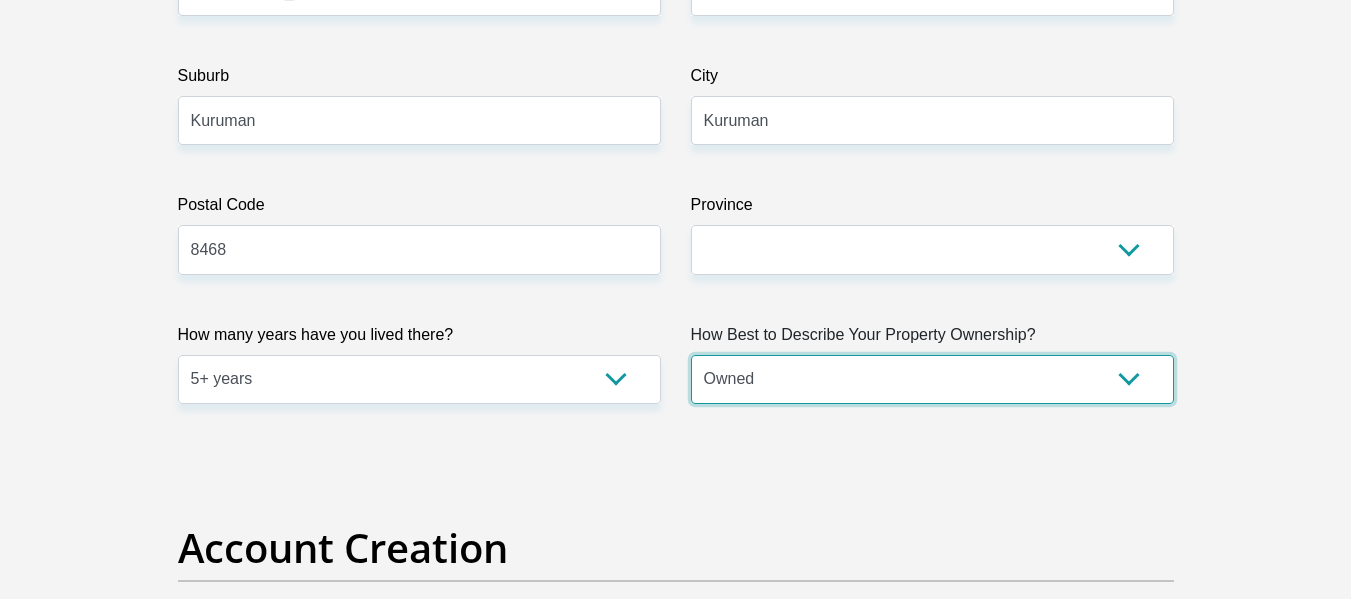 click on "Owned
Rented
Family Owned
Company Dwelling" at bounding box center (932, 379) 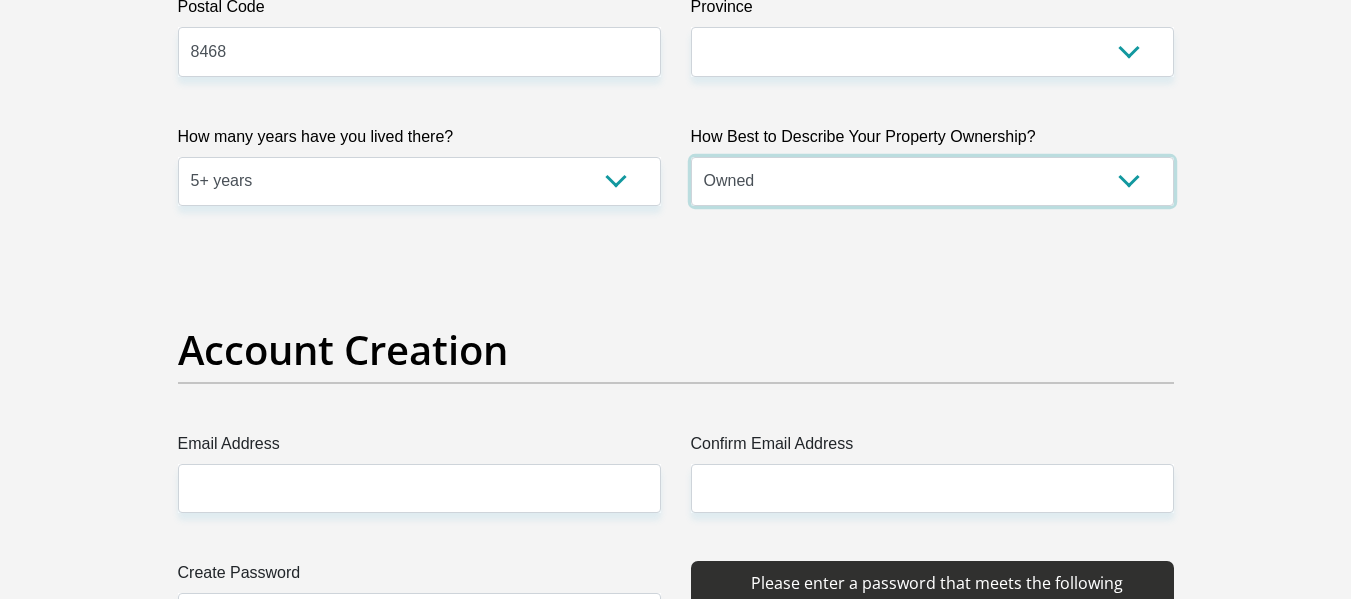 scroll, scrollTop: 1506, scrollLeft: 0, axis: vertical 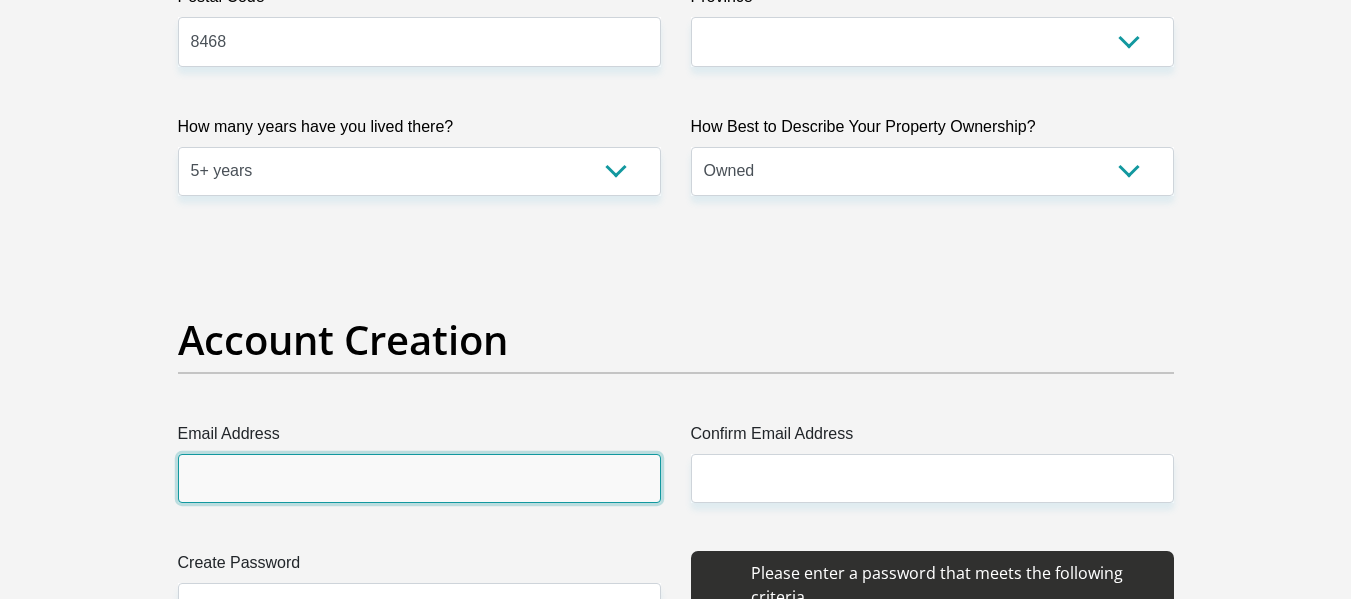 click on "Email Address" at bounding box center (419, 478) 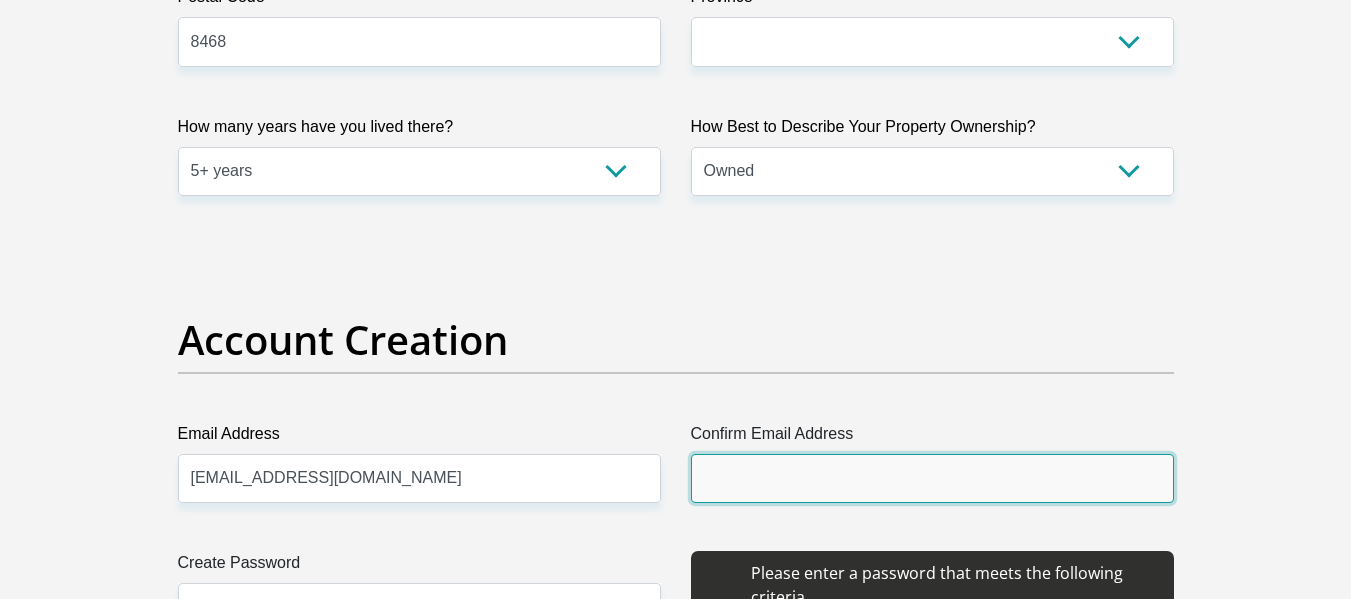 click on "Confirm Email Address" at bounding box center [932, 478] 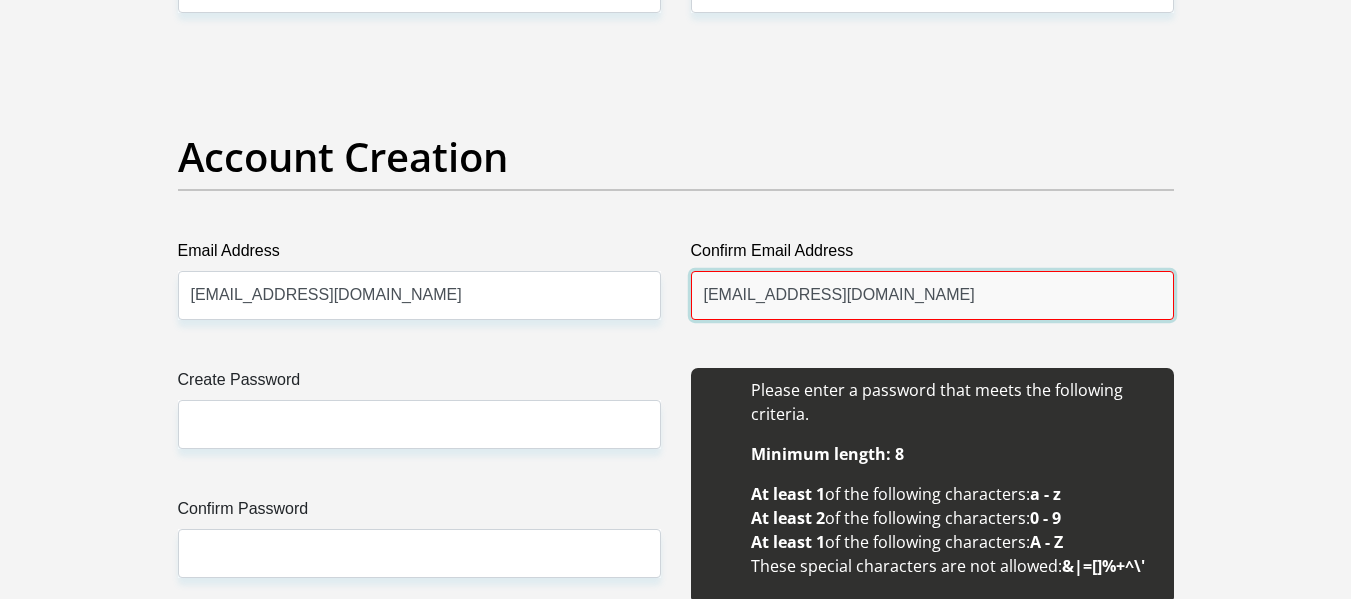 scroll, scrollTop: 1690, scrollLeft: 0, axis: vertical 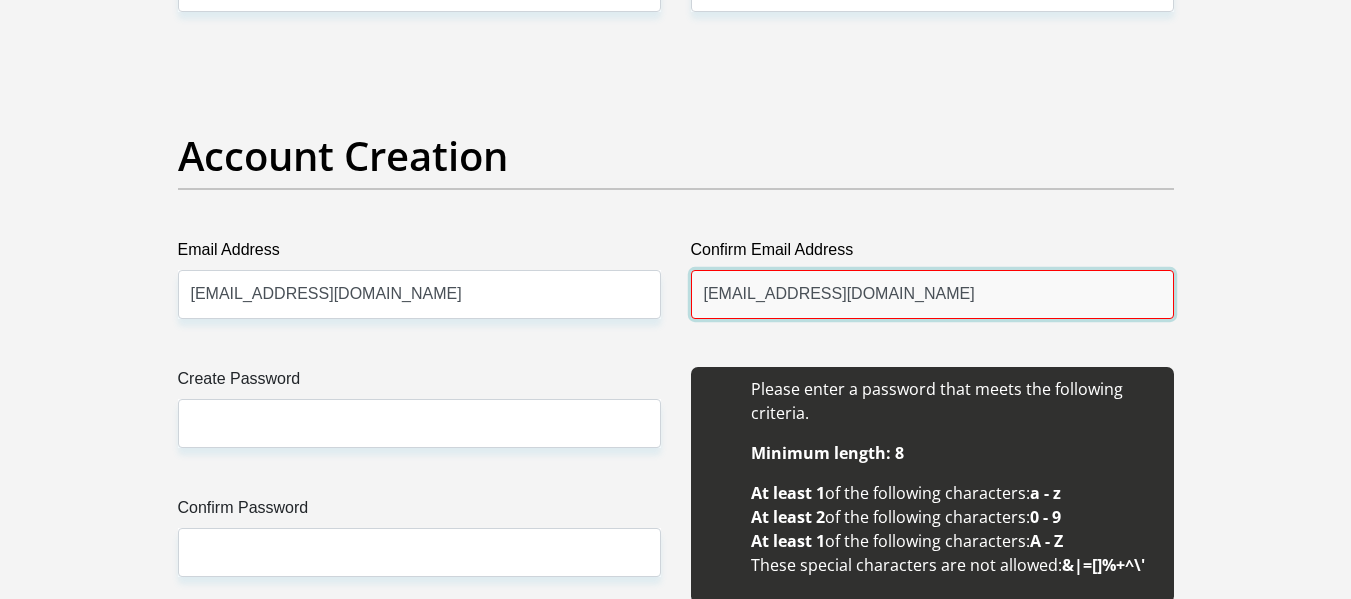click on "[EMAIL_ADDRESS][DOMAIN_NAME]" at bounding box center [932, 294] 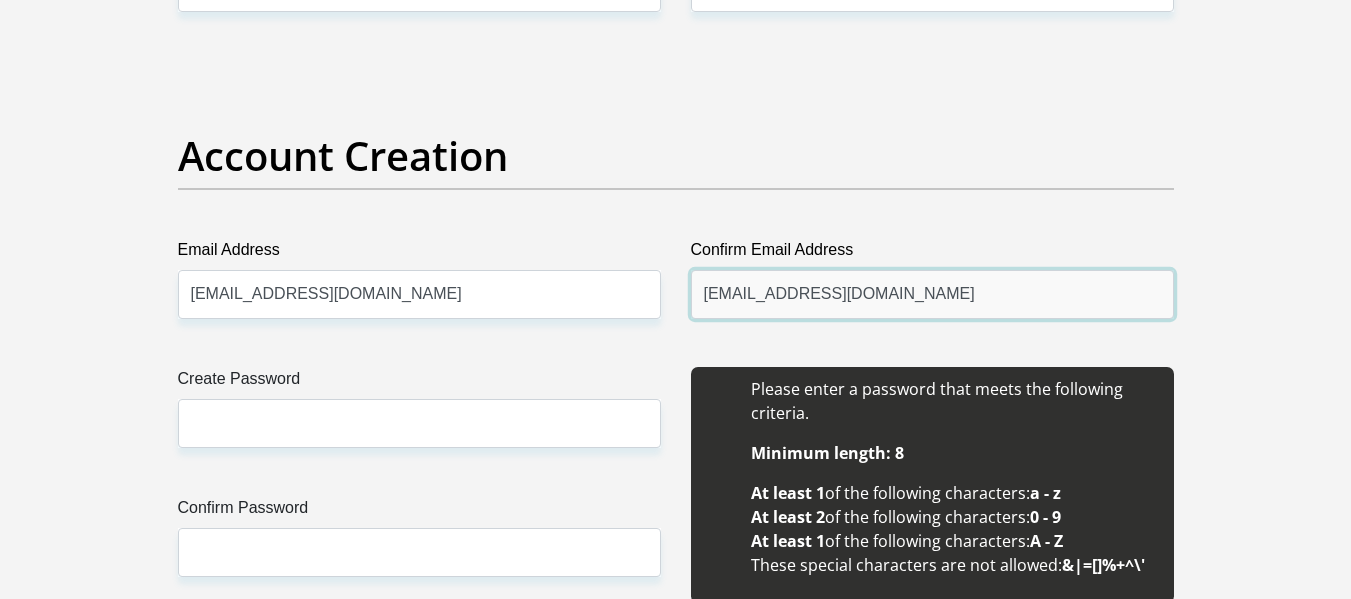 type on "[EMAIL_ADDRESS][DOMAIN_NAME]" 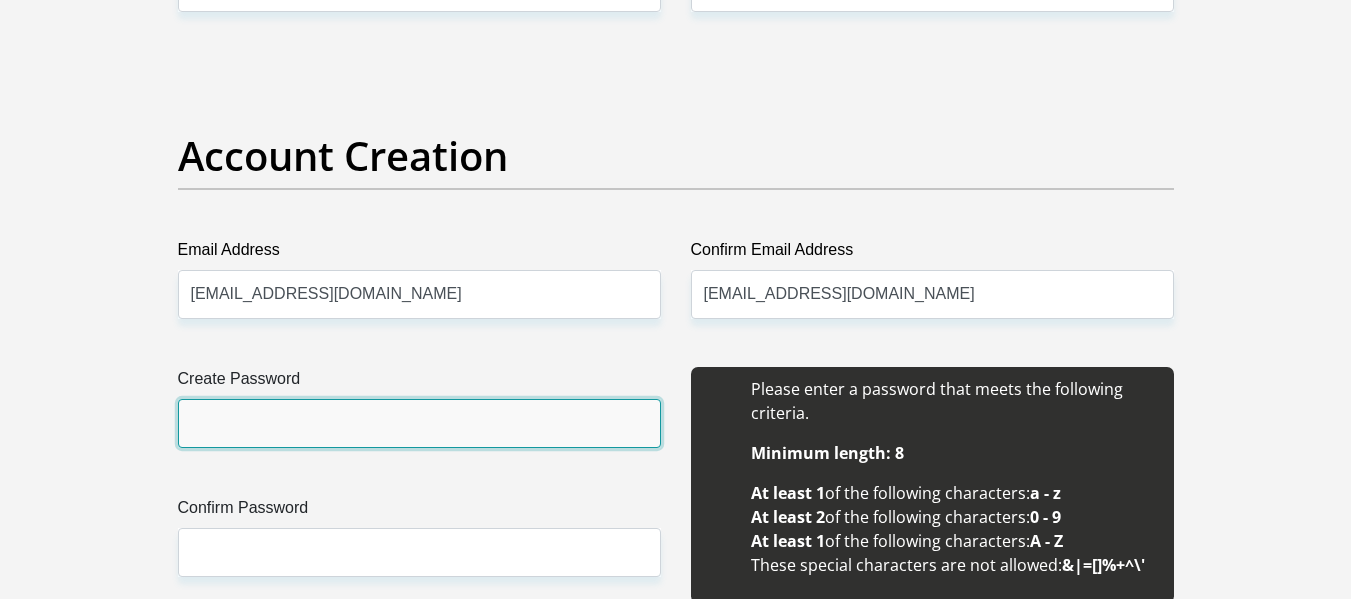 click on "Create Password" at bounding box center (419, 423) 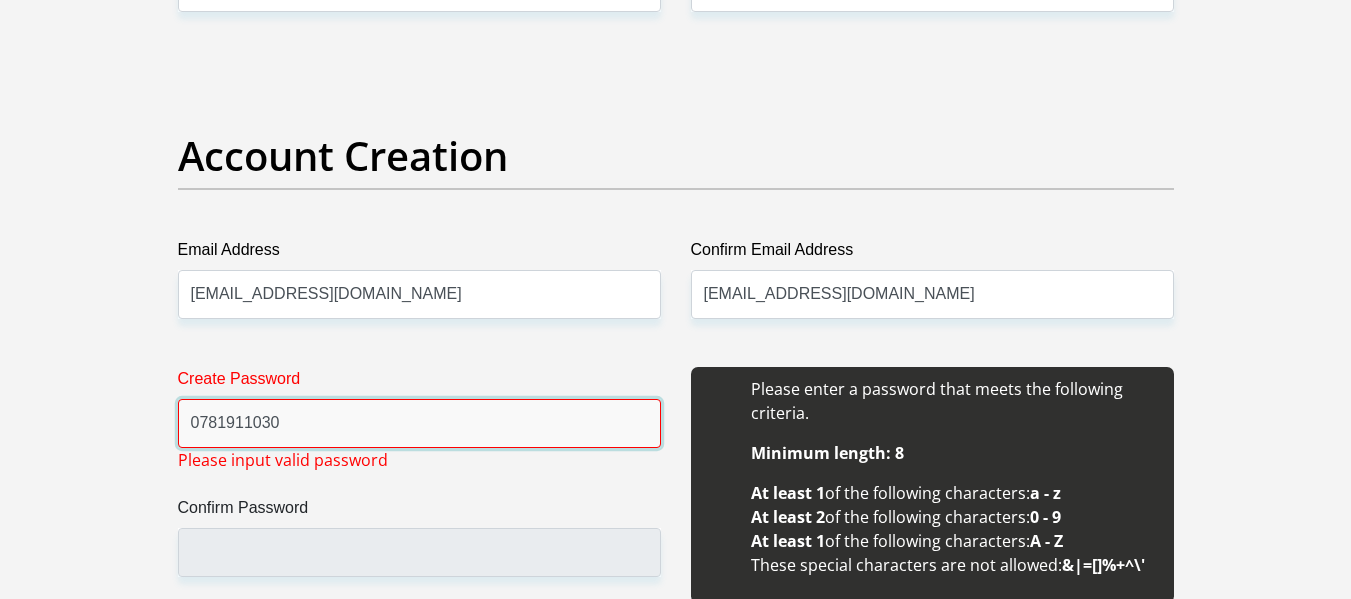 click on "0781911030" at bounding box center [419, 423] 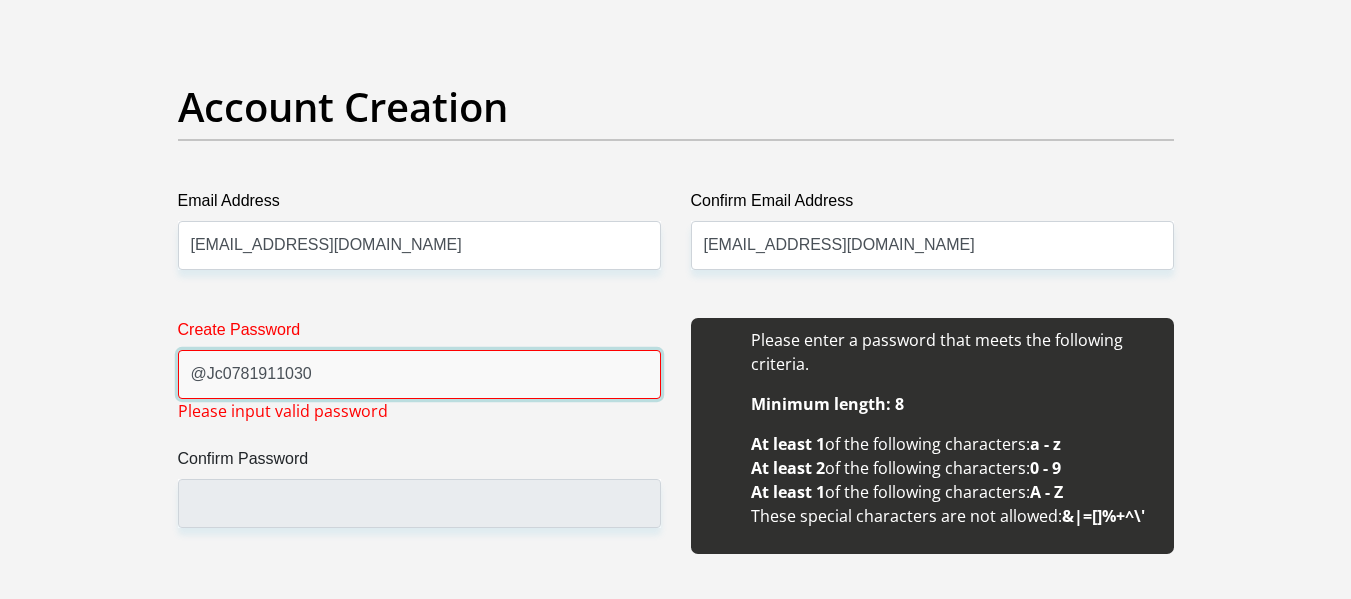 scroll, scrollTop: 1740, scrollLeft: 0, axis: vertical 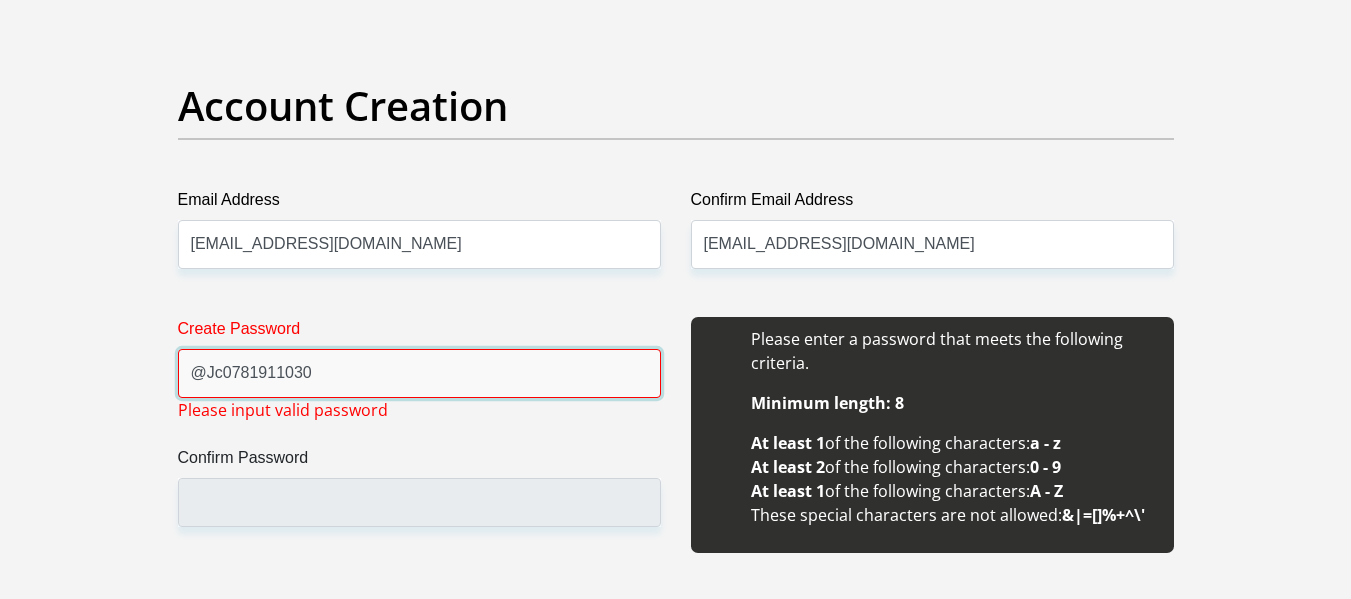 click on "@Jc0781911030" at bounding box center (419, 373) 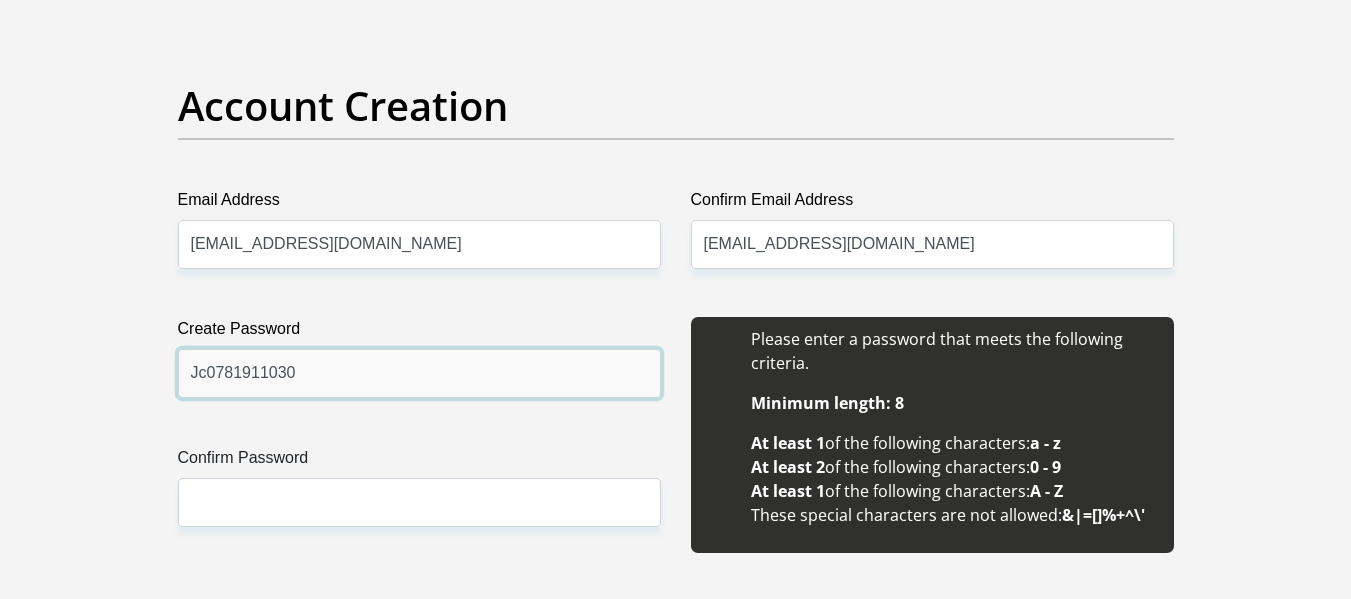 type on "Jc0781911030" 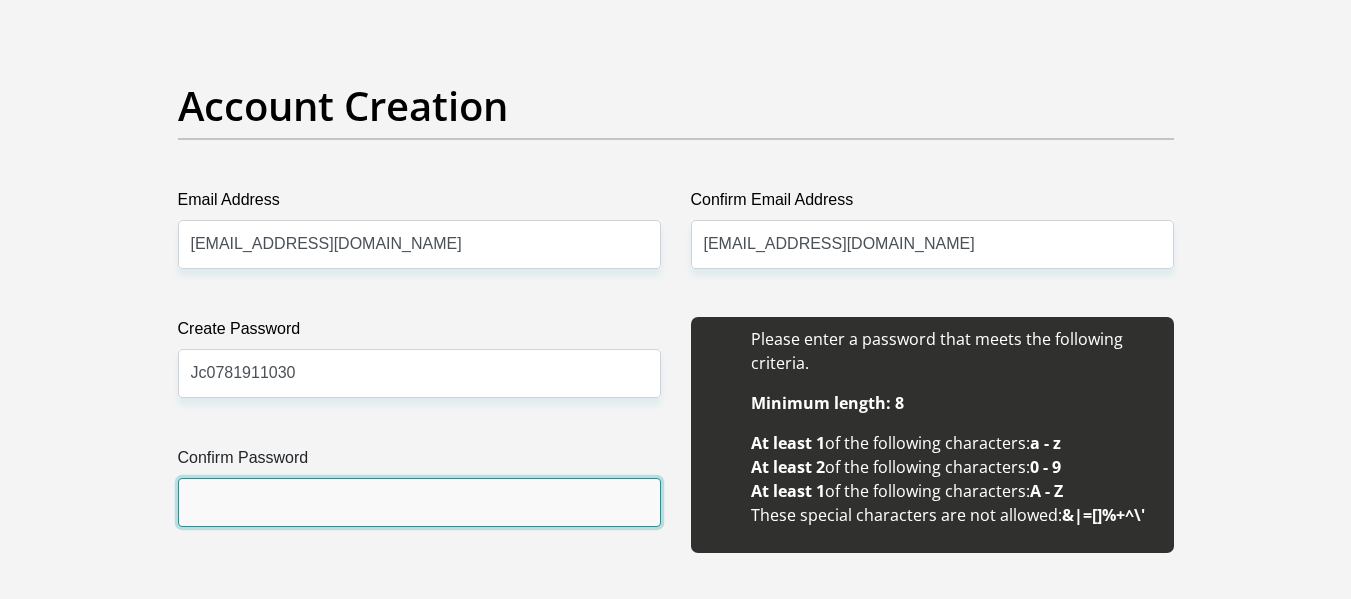 click on "Confirm Password" at bounding box center (419, 502) 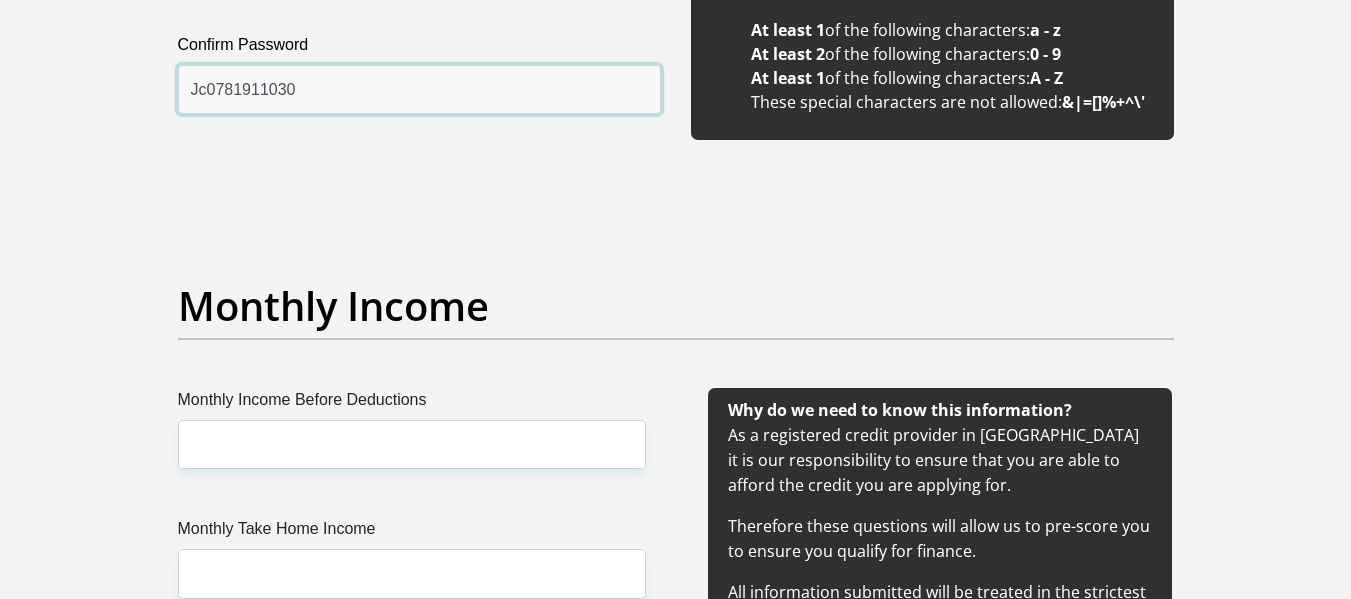 scroll, scrollTop: 2154, scrollLeft: 0, axis: vertical 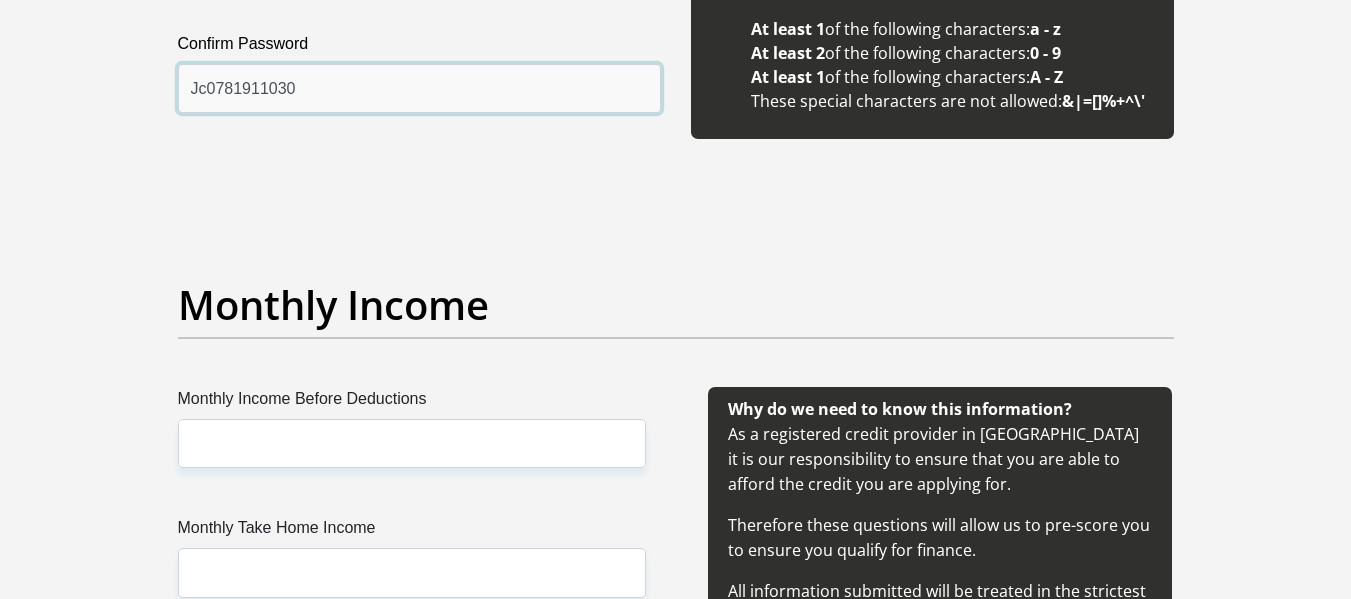 type on "Jc0781911030" 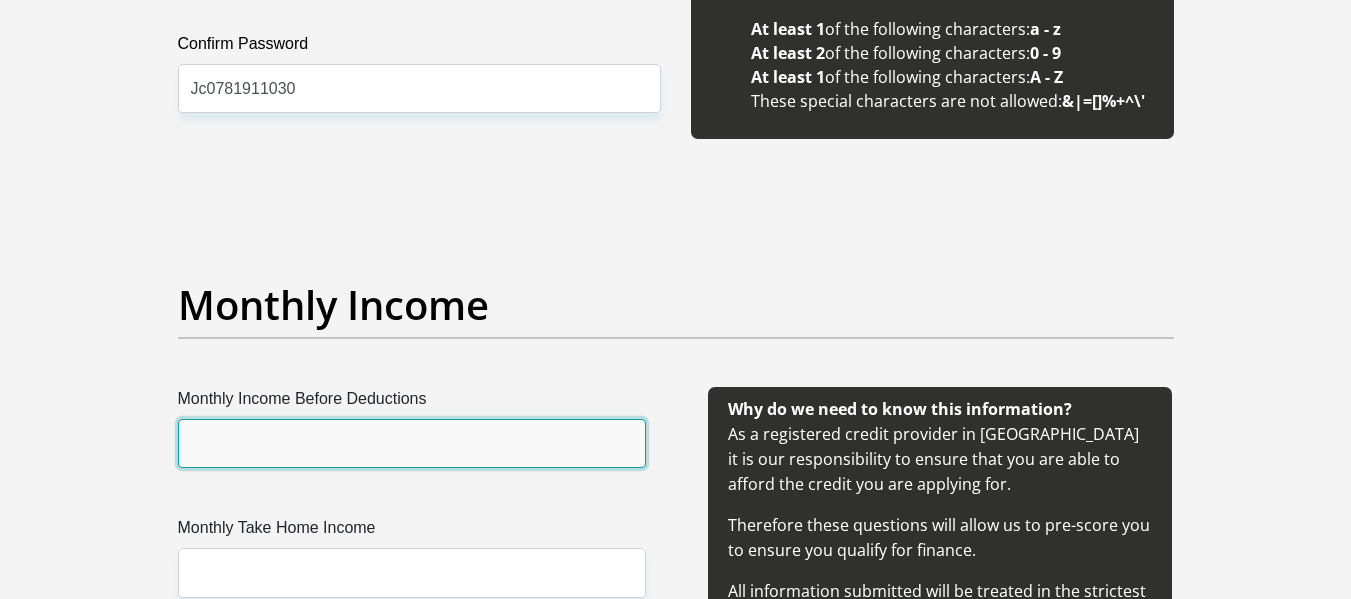 click on "Monthly Income Before Deductions" at bounding box center [412, 443] 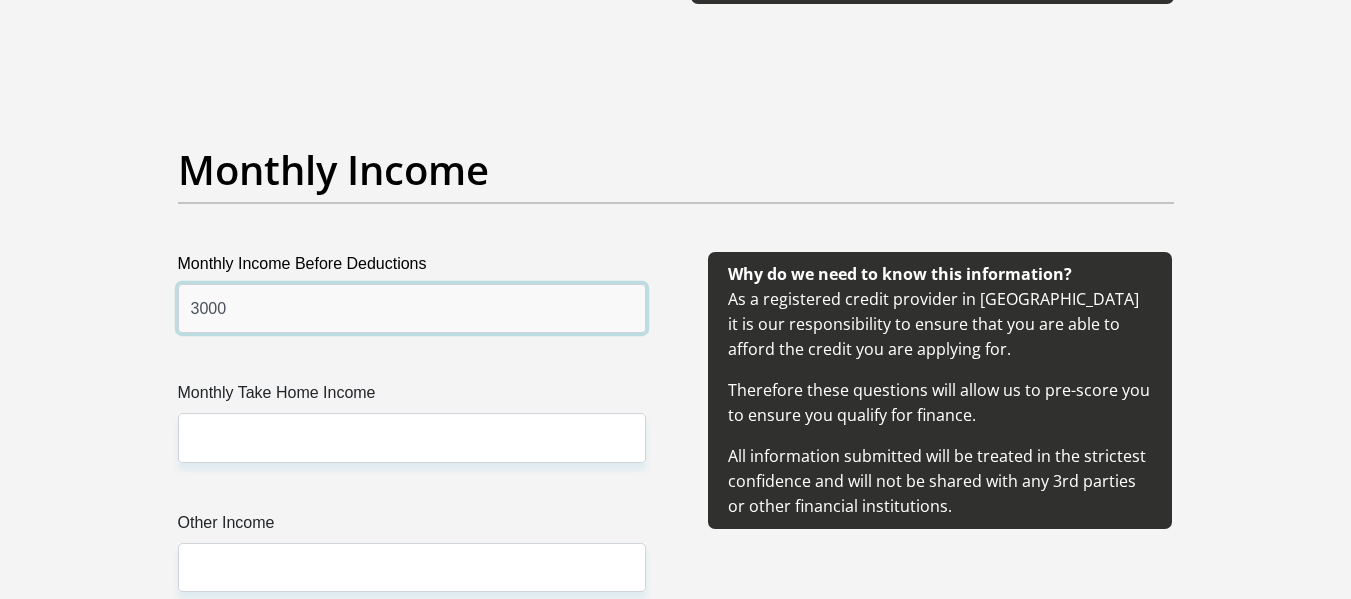 scroll, scrollTop: 2291, scrollLeft: 0, axis: vertical 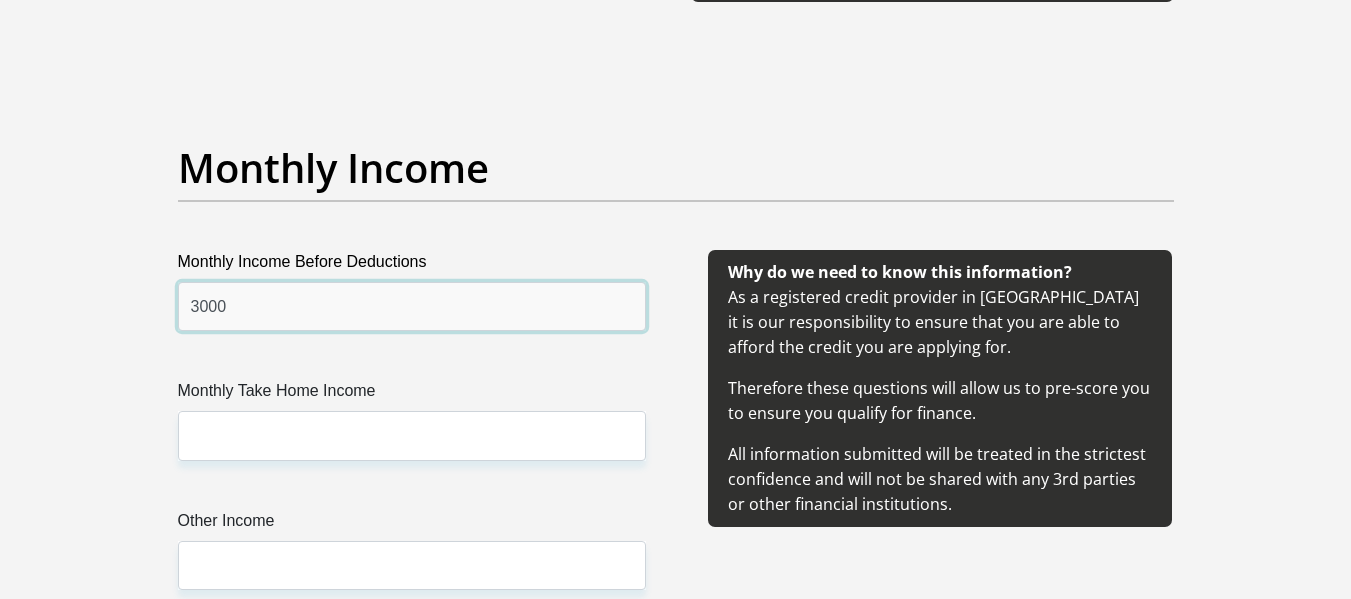 type on "3000" 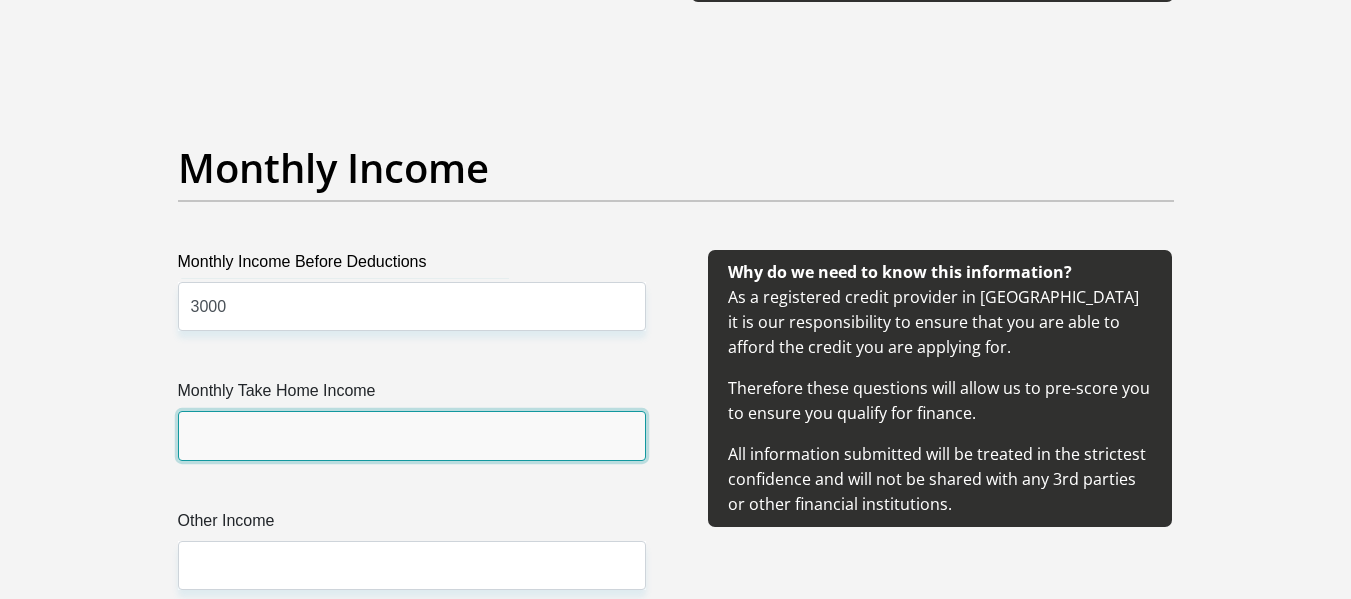 click on "Monthly Take Home Income" at bounding box center (412, 435) 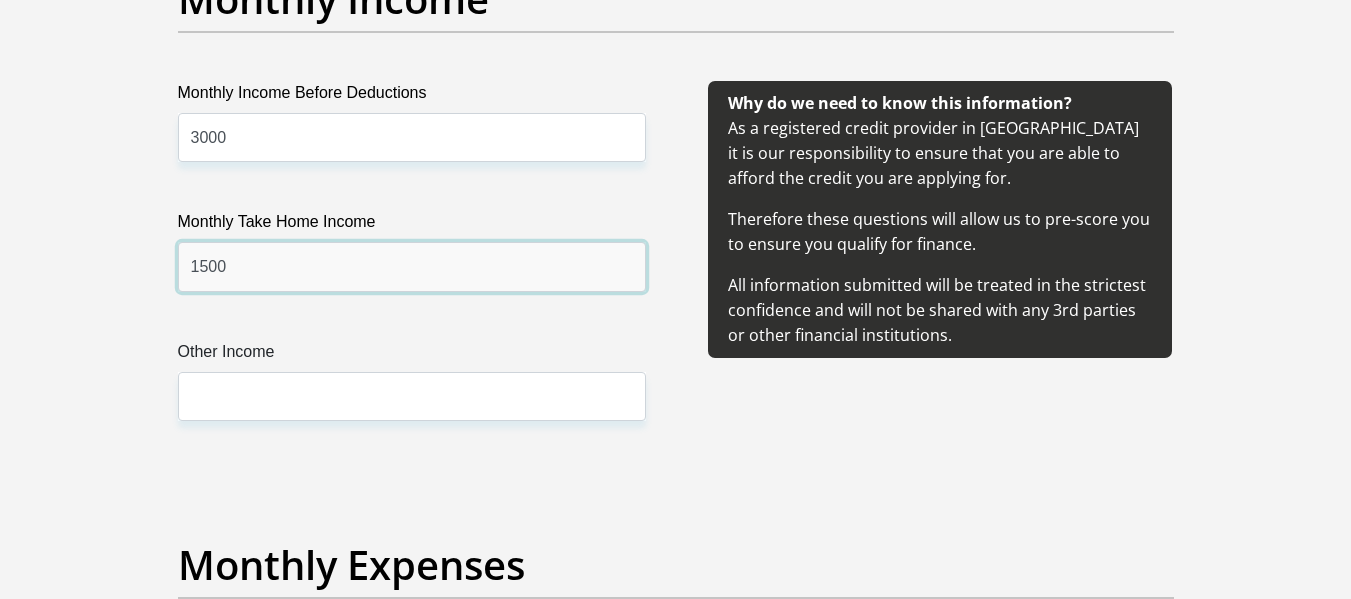 scroll, scrollTop: 2461, scrollLeft: 0, axis: vertical 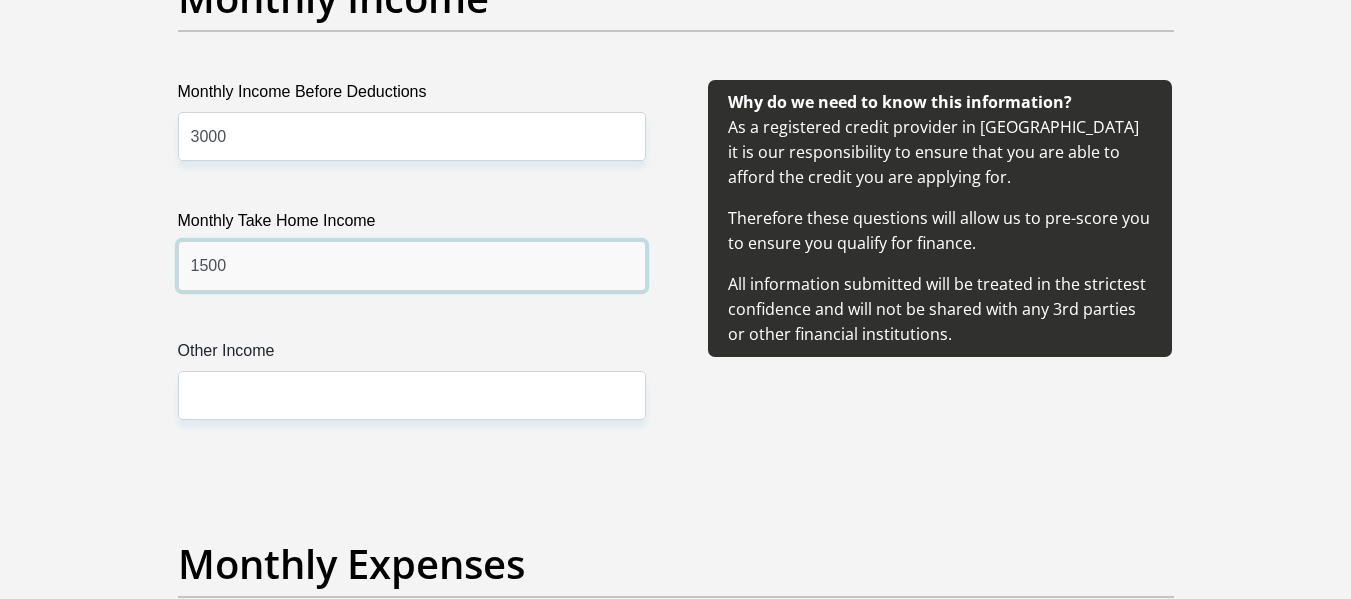 type on "1500" 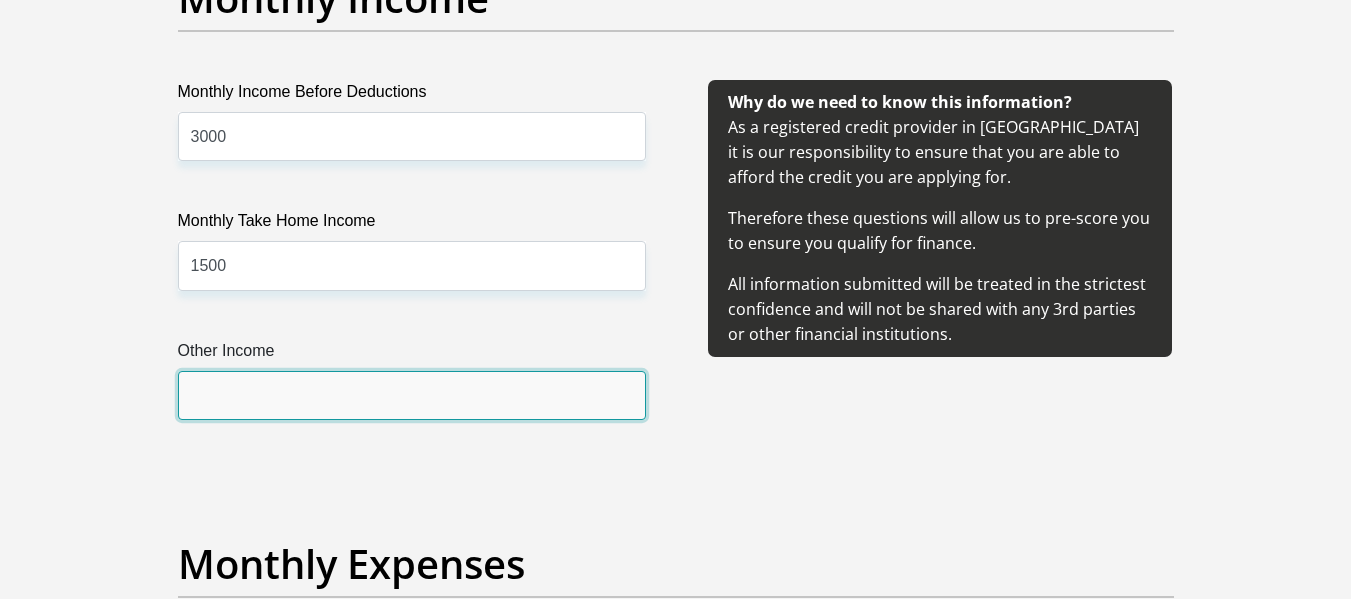 click on "Other Income" at bounding box center (412, 395) 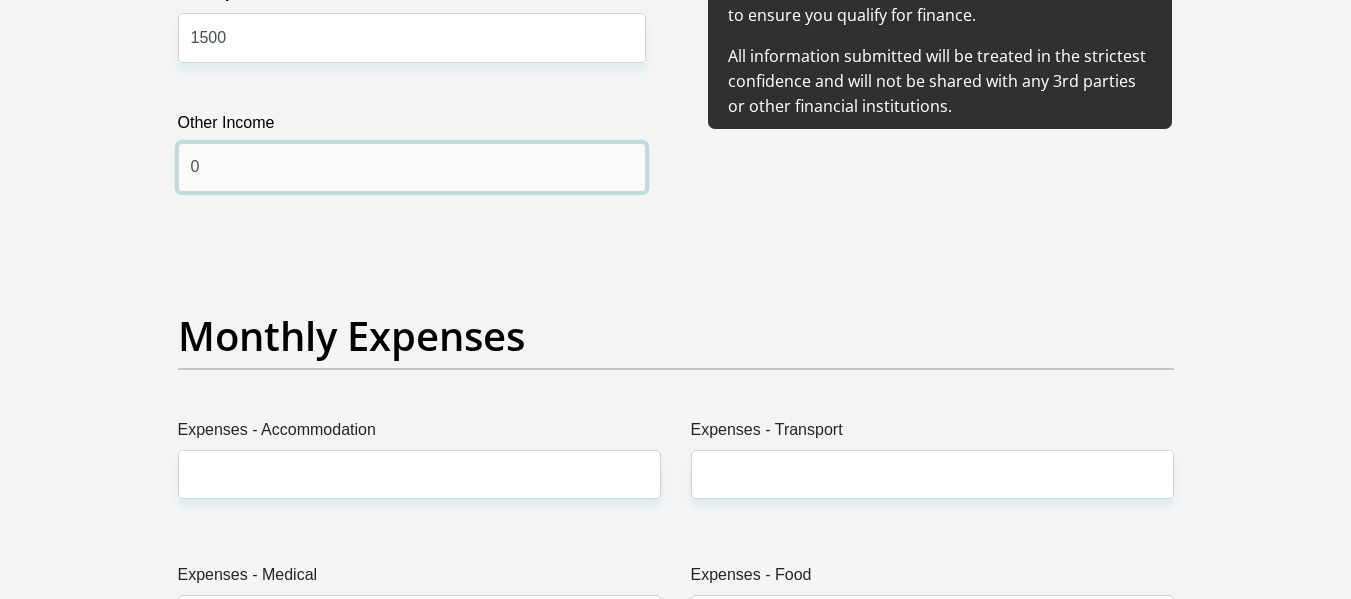 scroll, scrollTop: 2763, scrollLeft: 0, axis: vertical 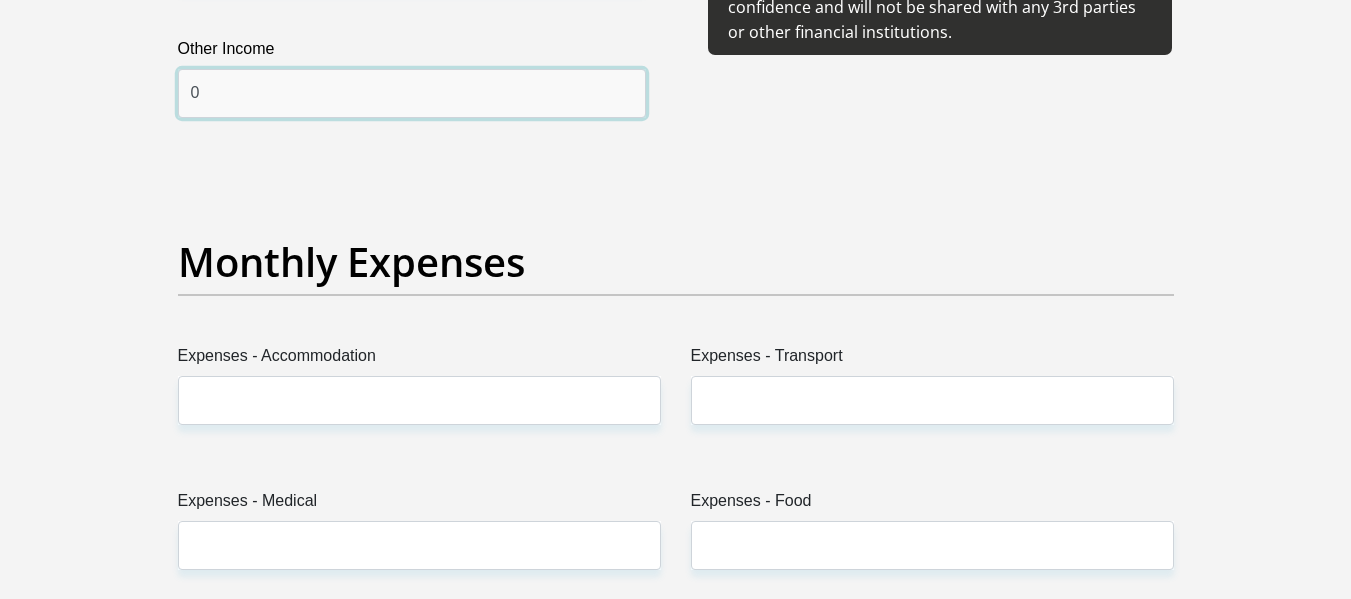 type on "0" 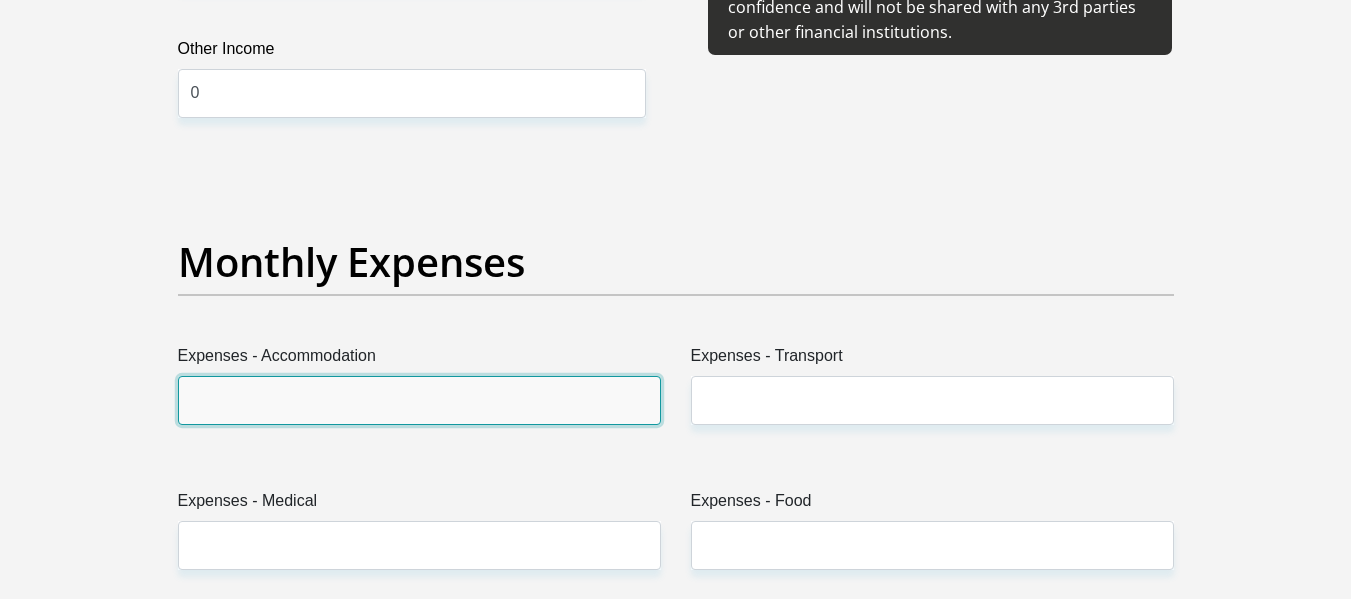 click on "Expenses - Accommodation" at bounding box center [419, 400] 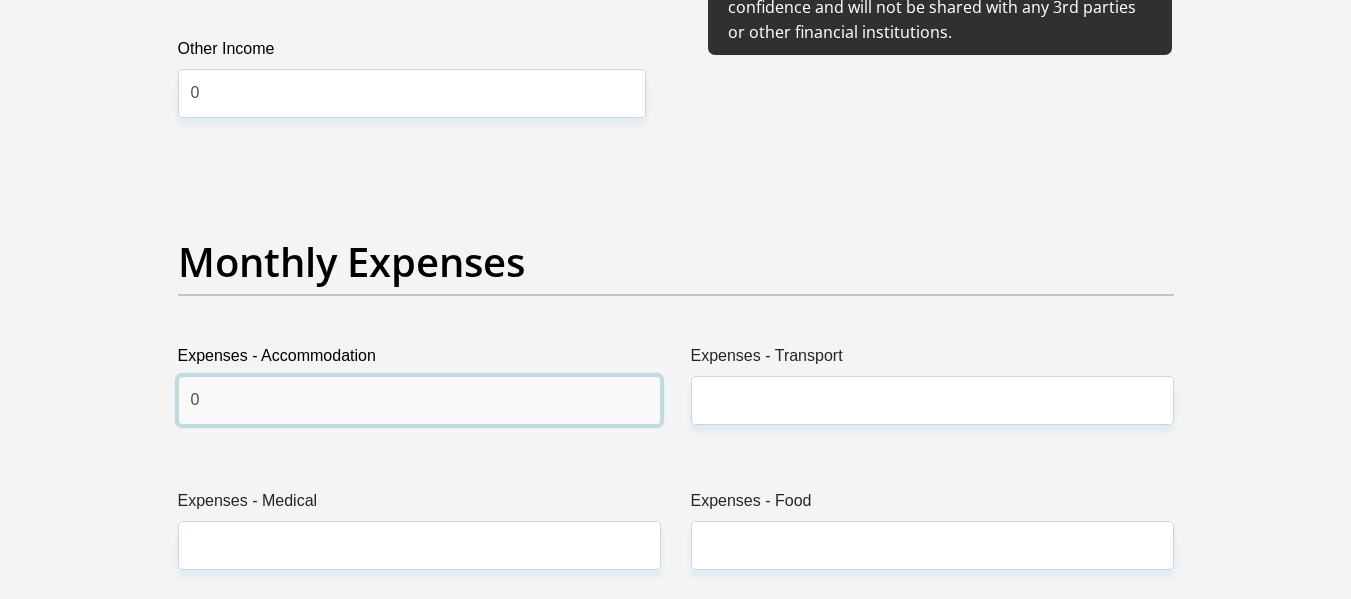 type on "0" 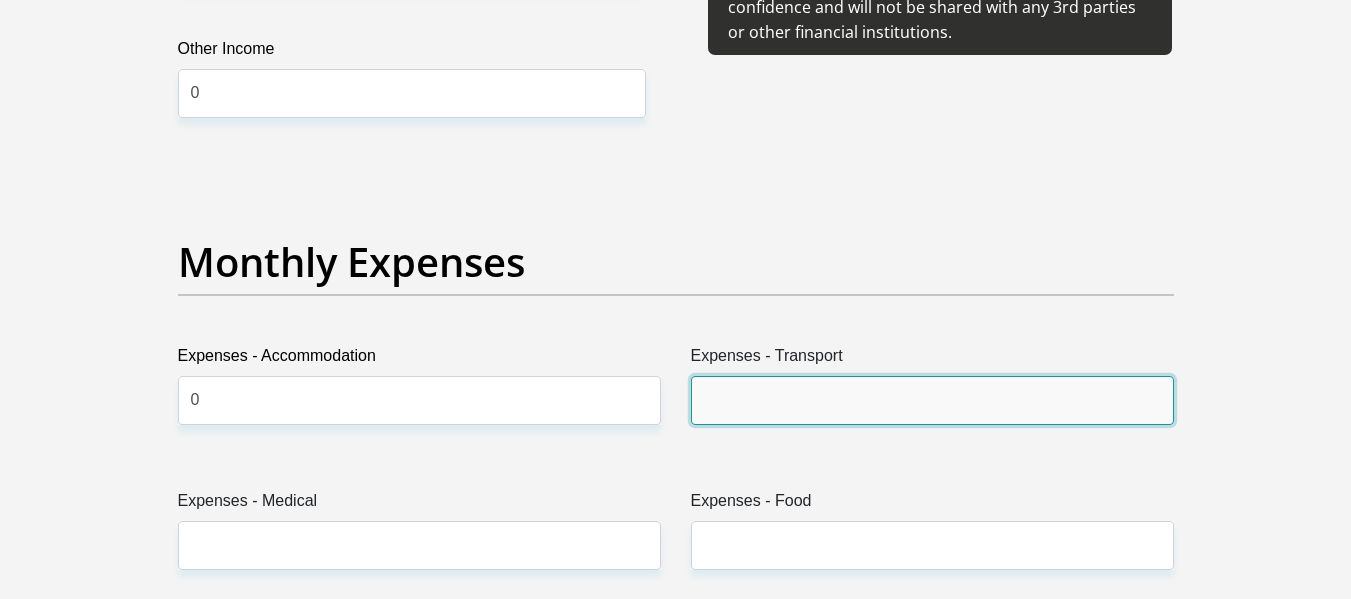 click on "Expenses - Transport" at bounding box center [932, 400] 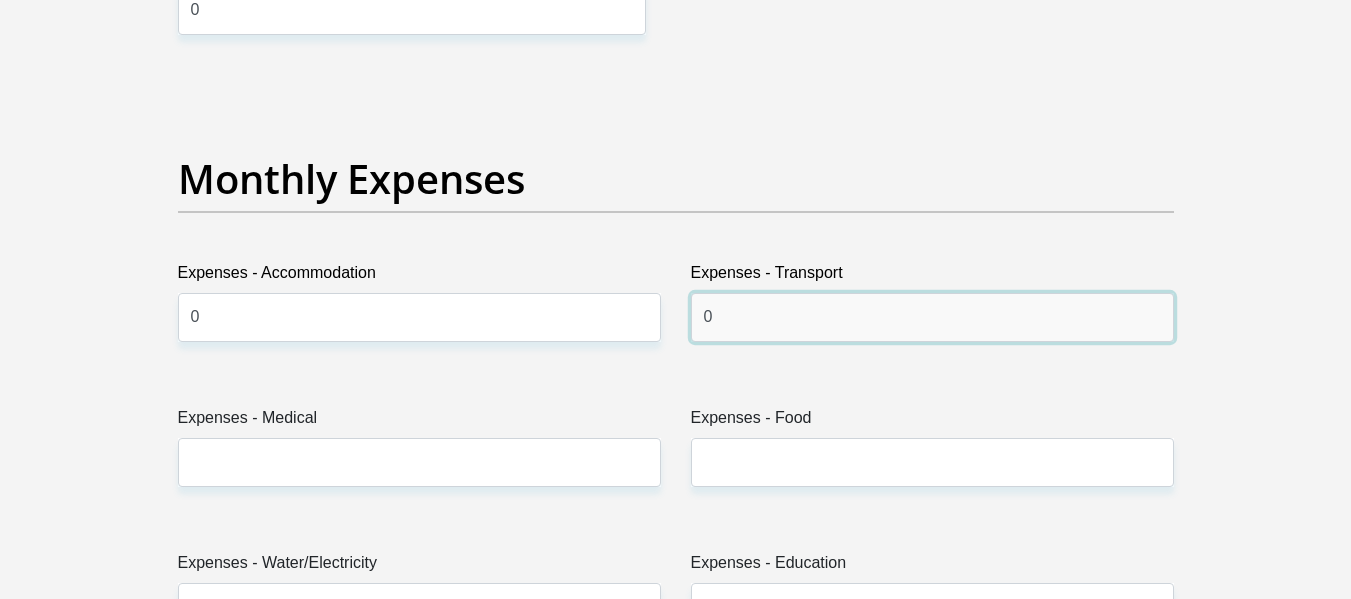 scroll, scrollTop: 2848, scrollLeft: 0, axis: vertical 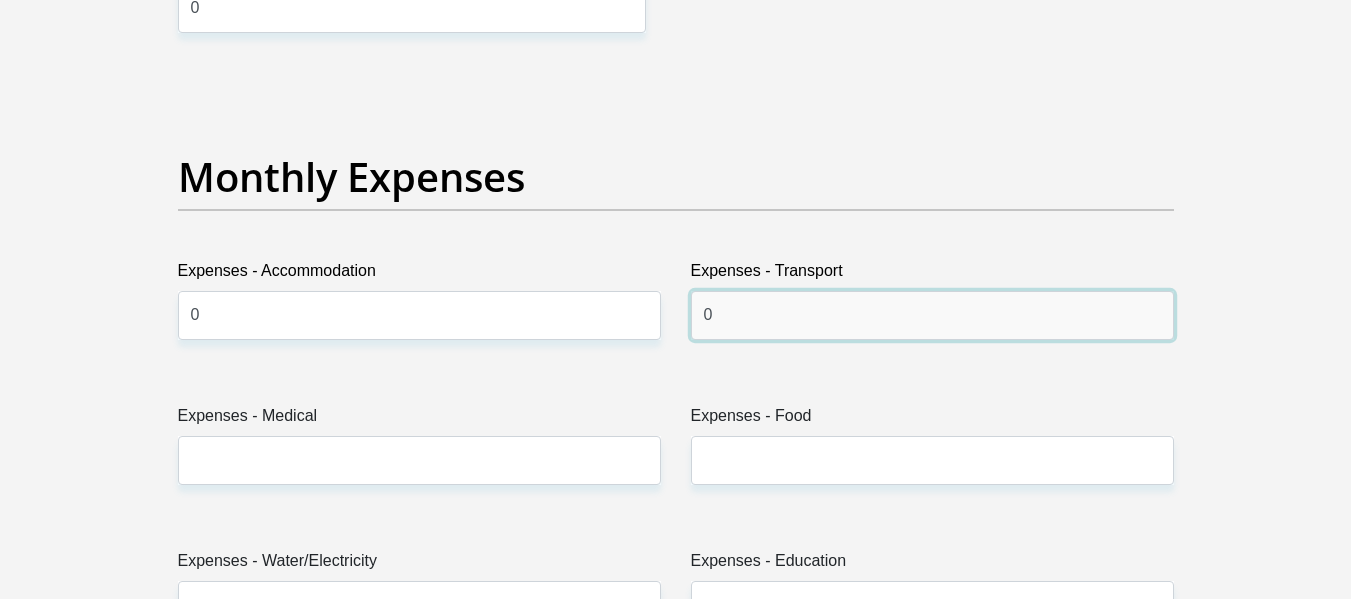 type on "0" 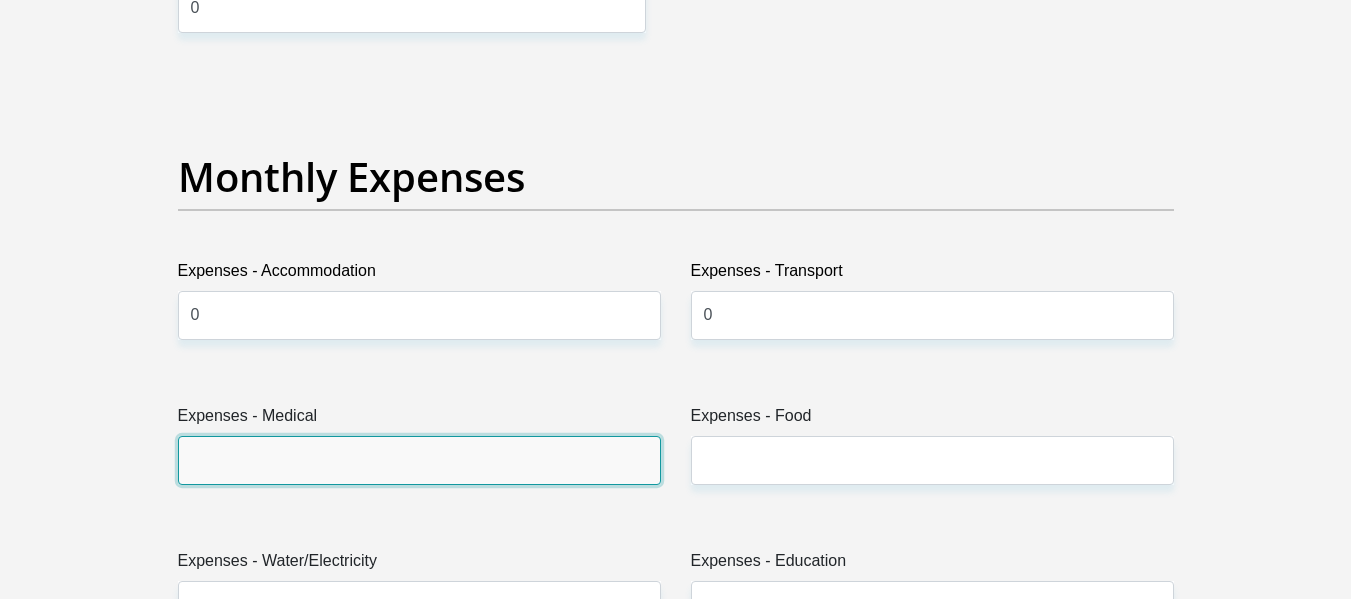 click on "Expenses - Medical" at bounding box center (419, 460) 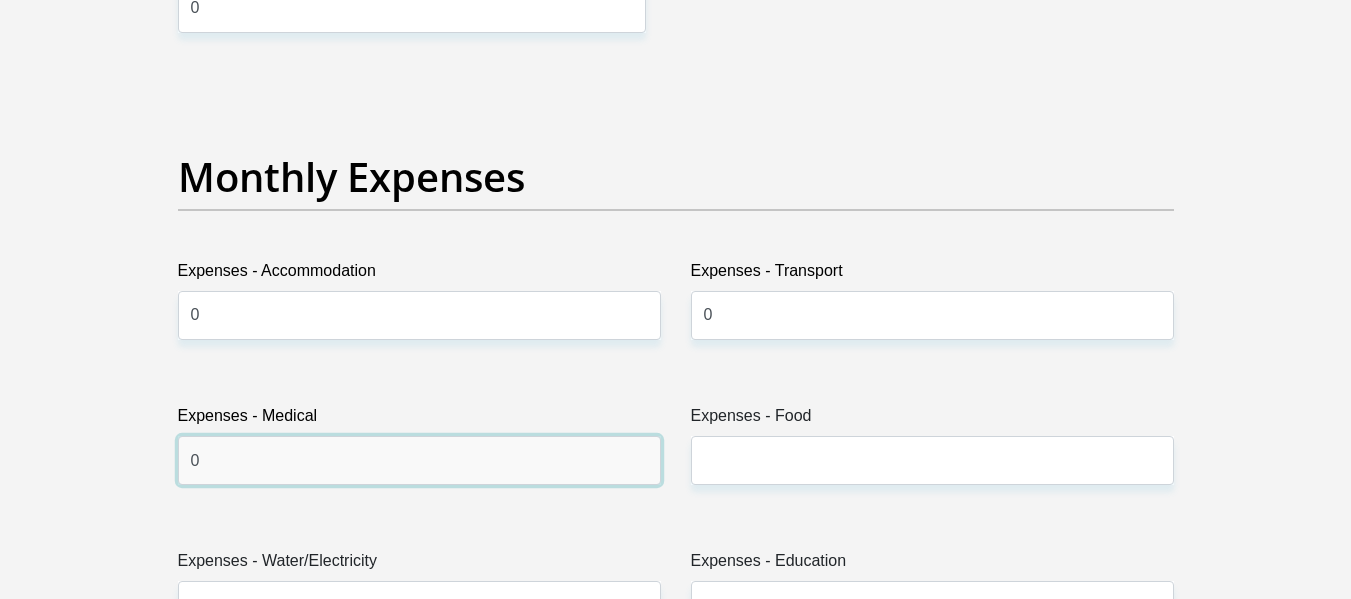 type on "0" 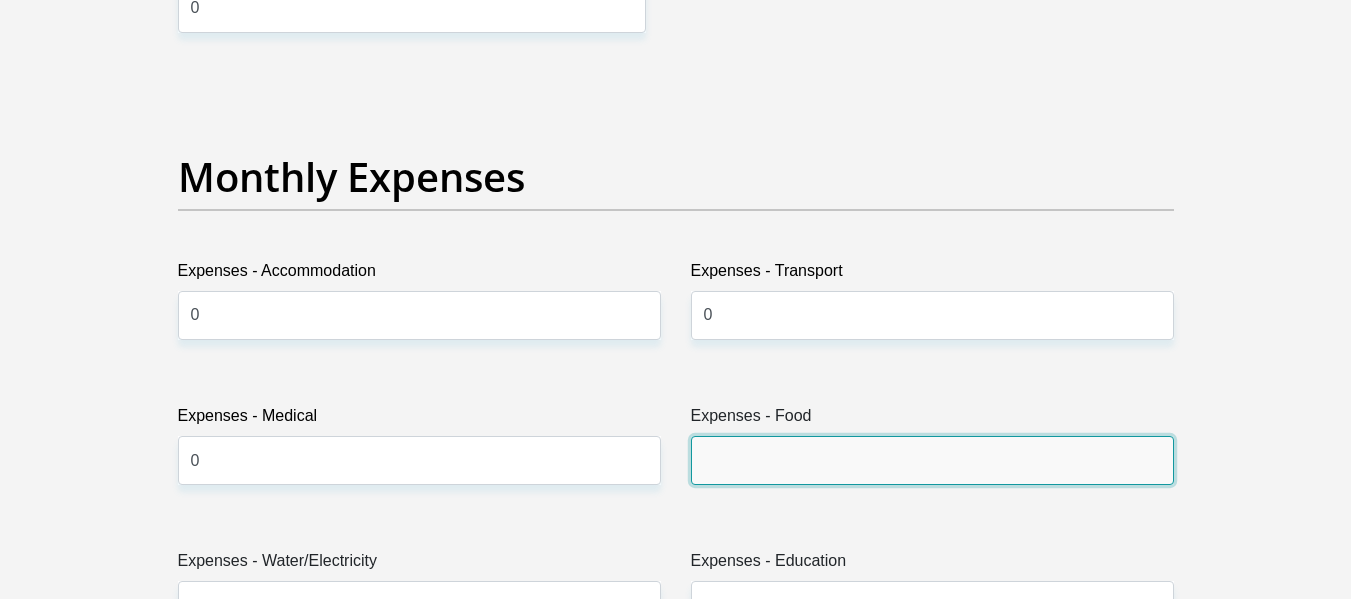 click on "Expenses - Food" at bounding box center [932, 460] 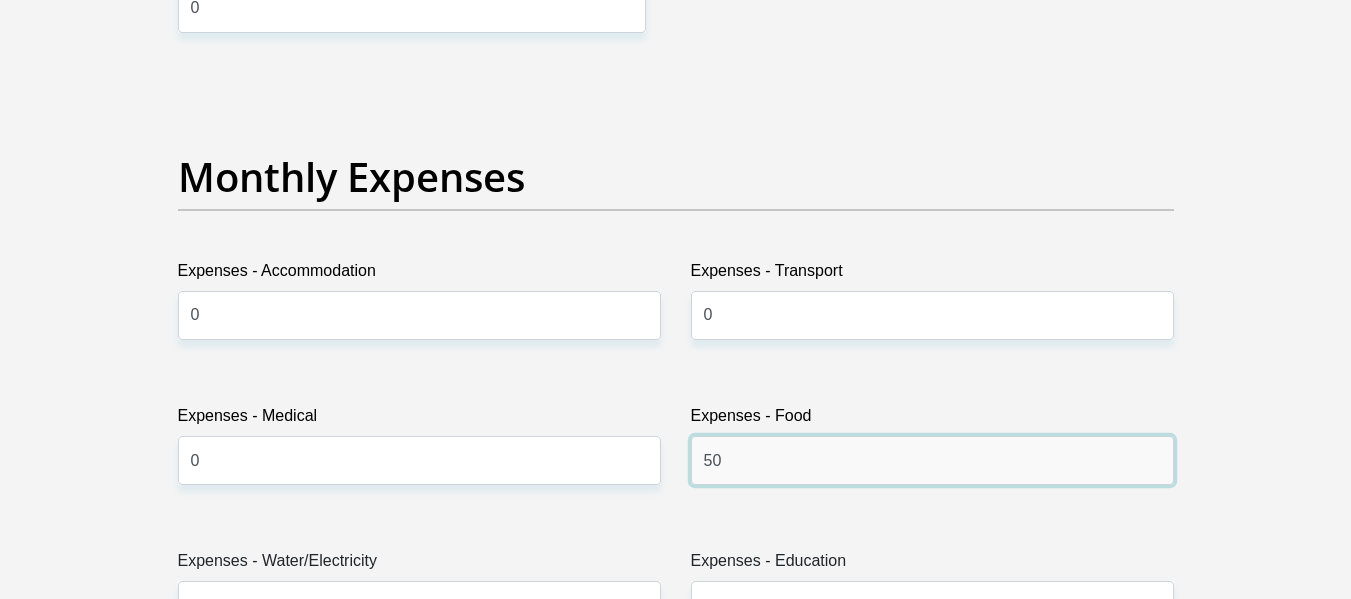type on "5" 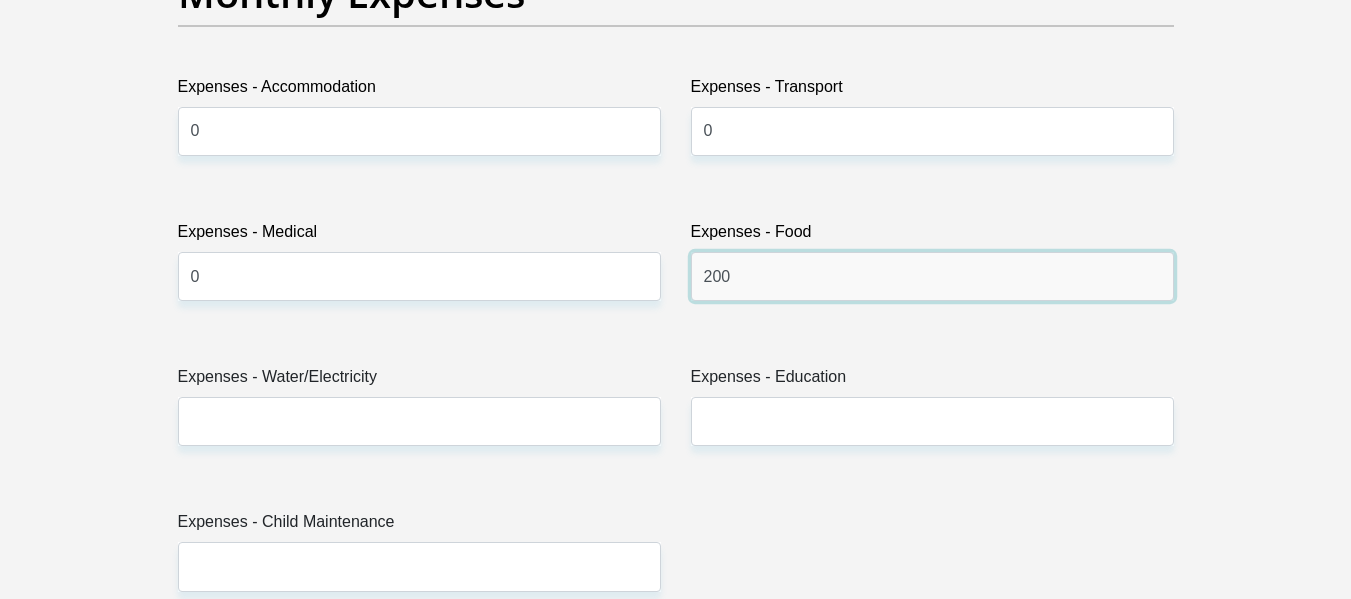 scroll, scrollTop: 3050, scrollLeft: 0, axis: vertical 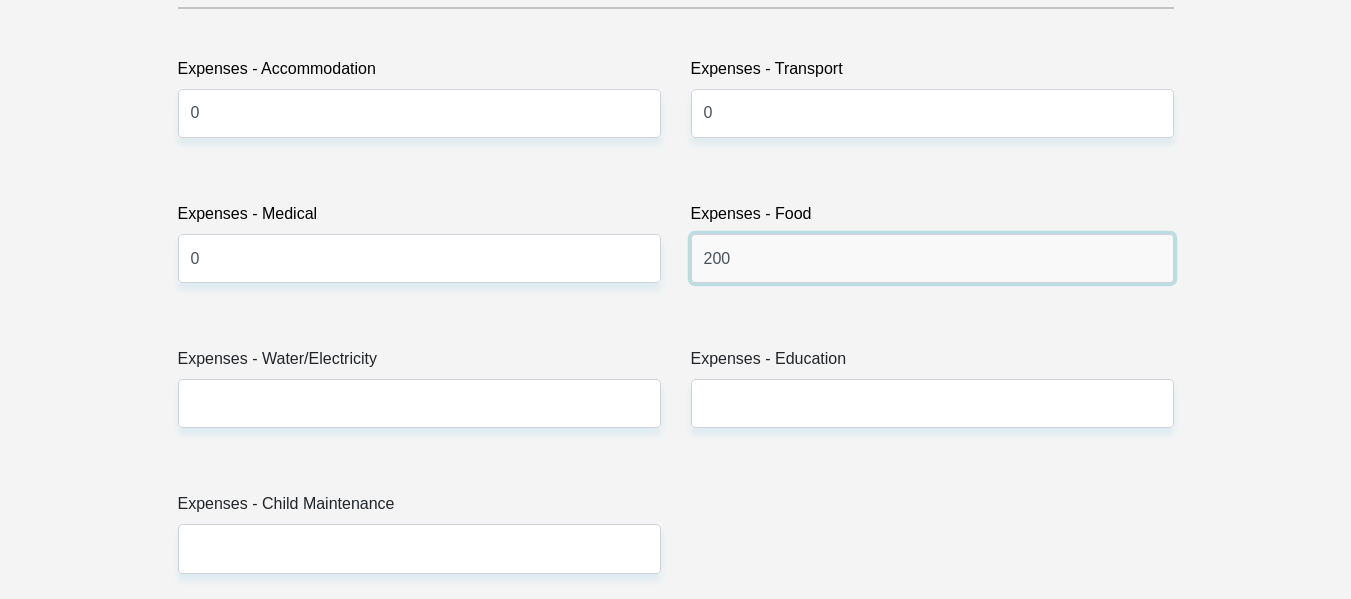type on "200" 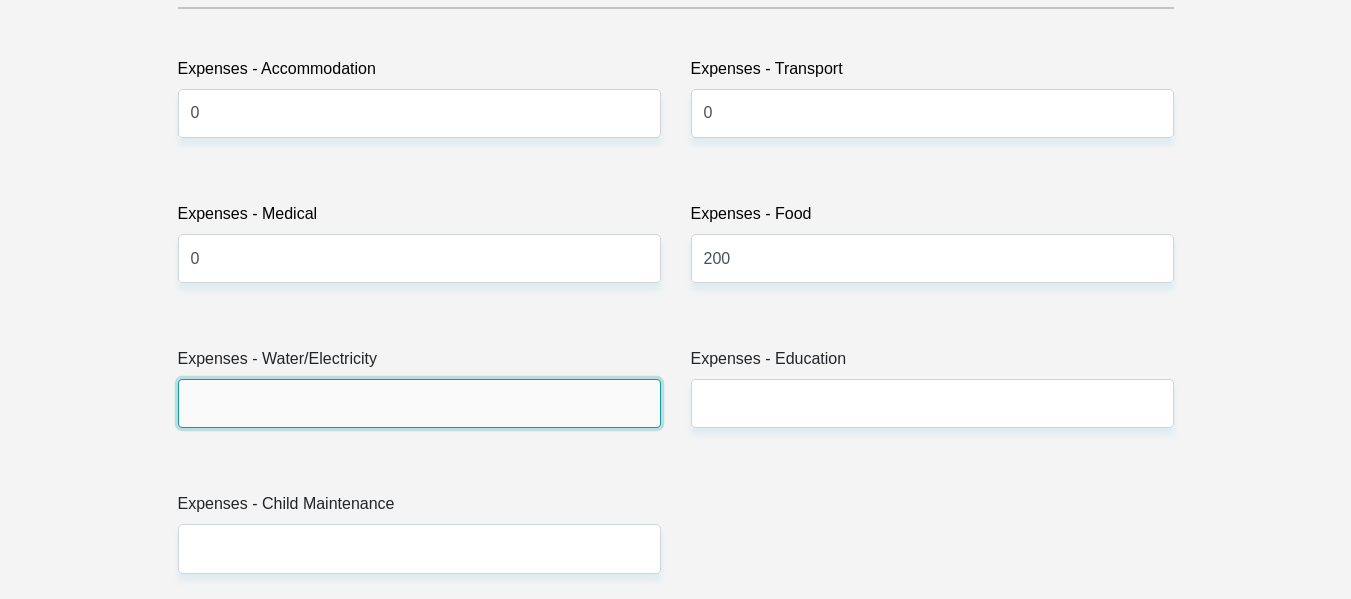 click on "Expenses - Water/Electricity" at bounding box center [419, 403] 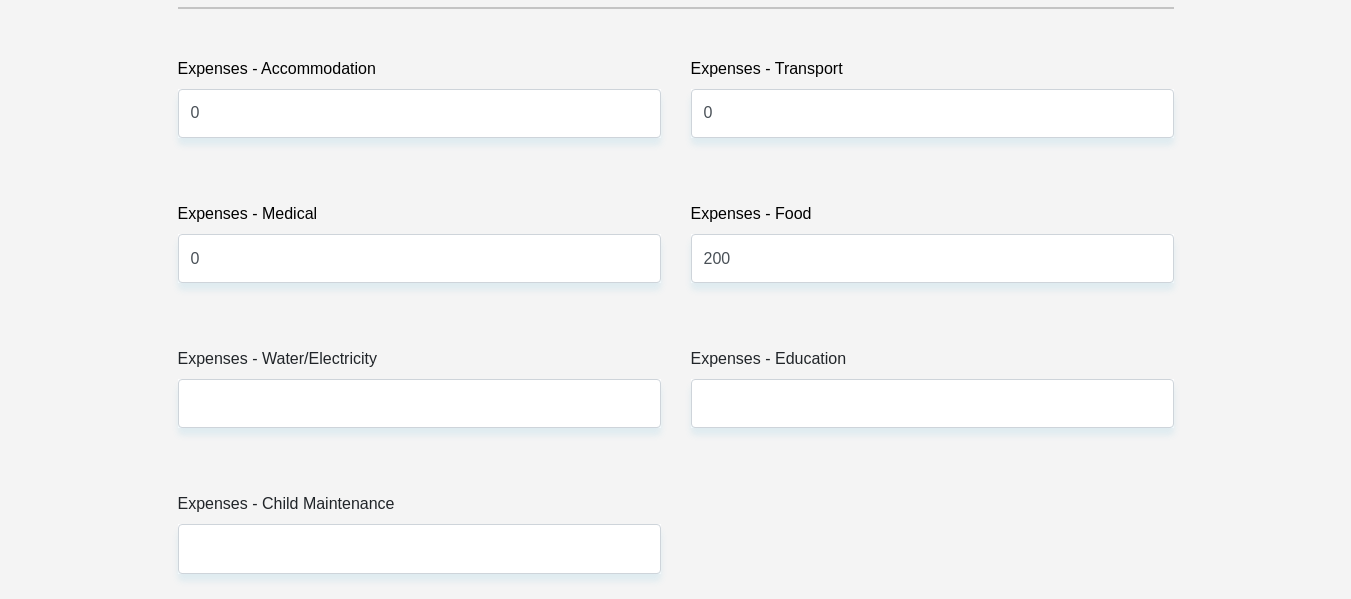 type on "[PERSON_NAME]" 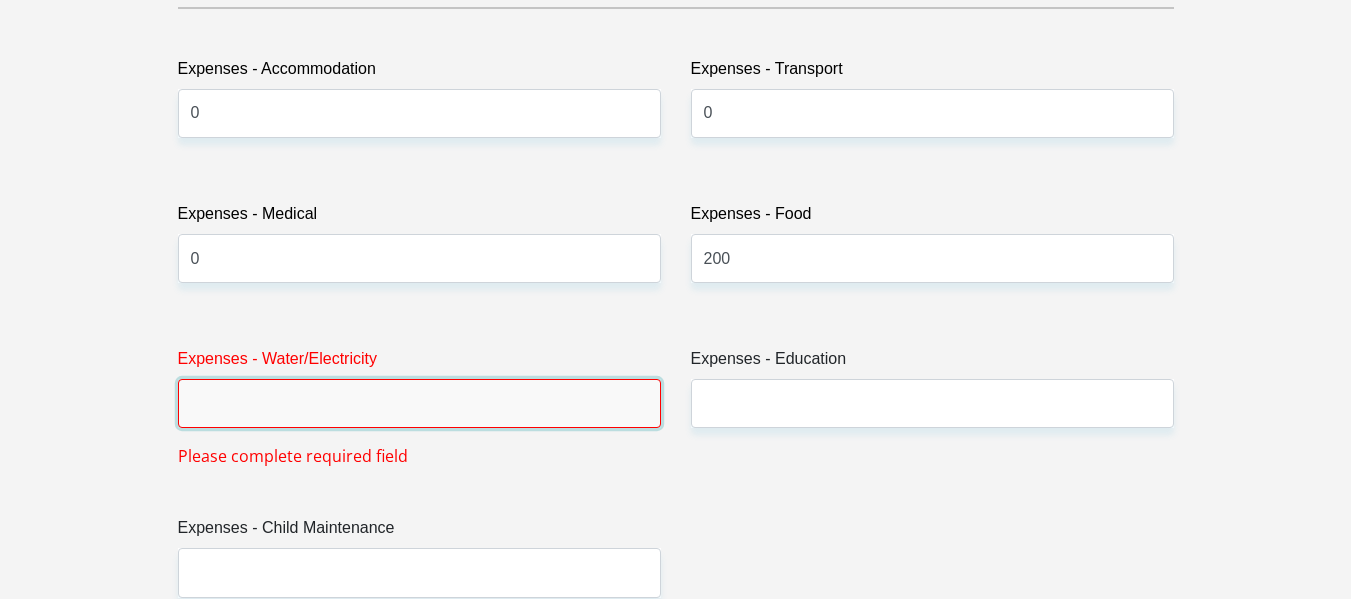 click on "Expenses - Water/Electricity" at bounding box center (419, 403) 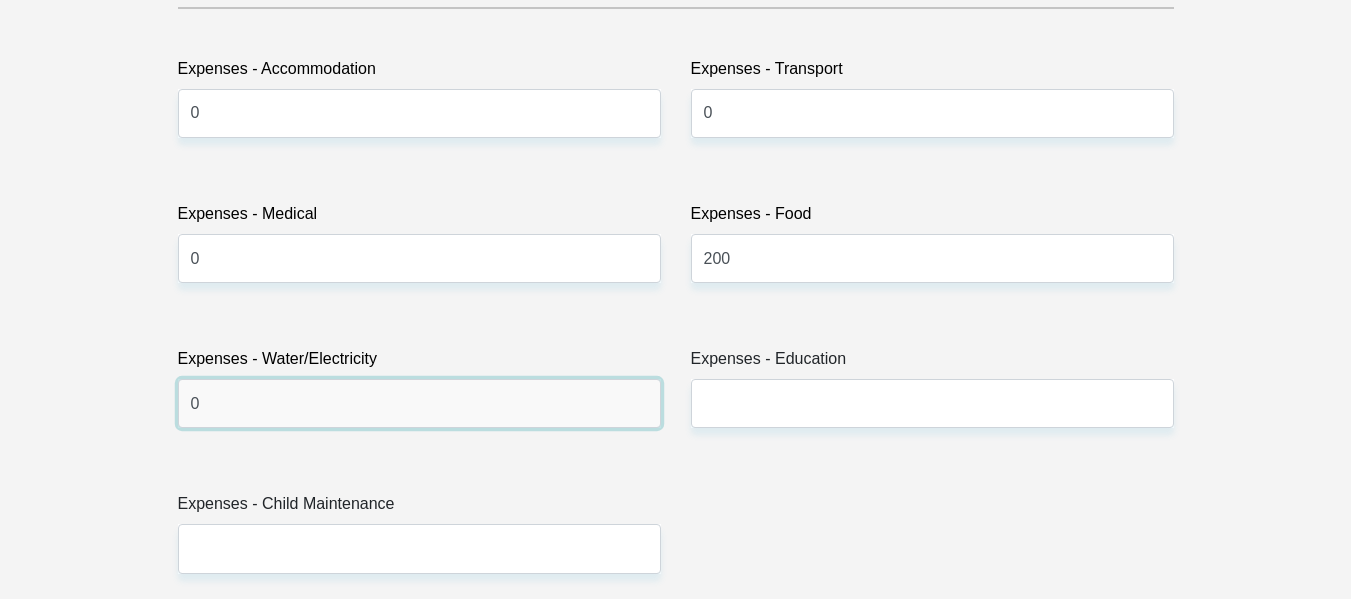 type on "0" 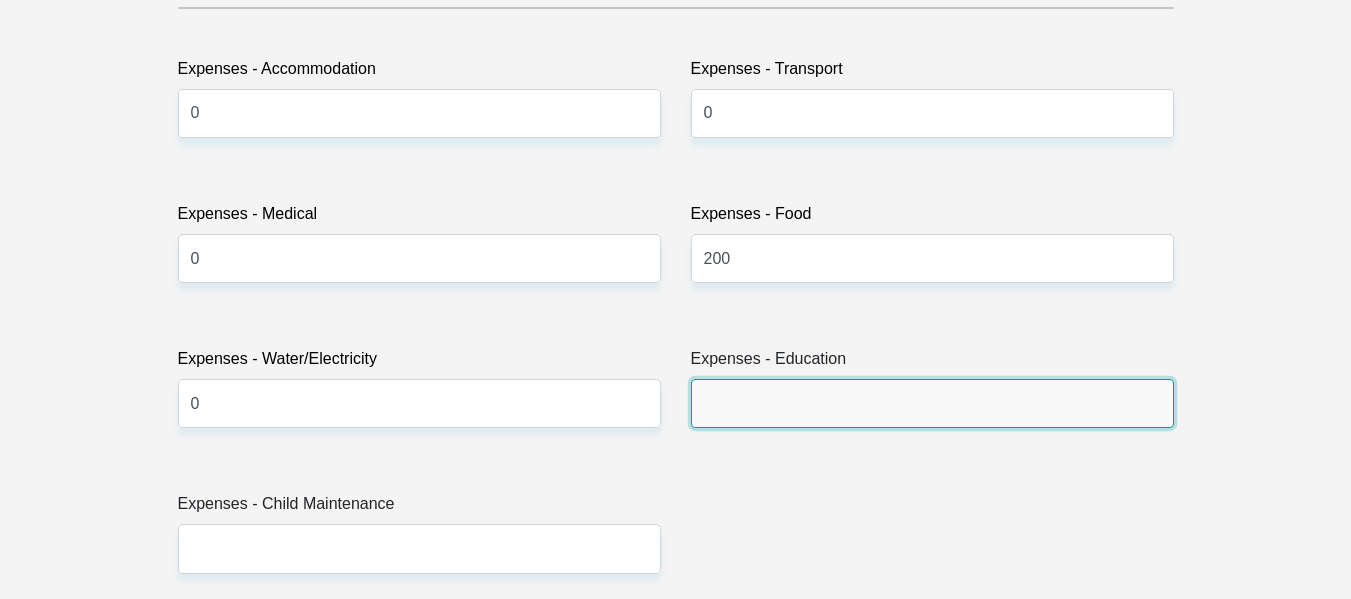 click on "Expenses - Education" at bounding box center [932, 403] 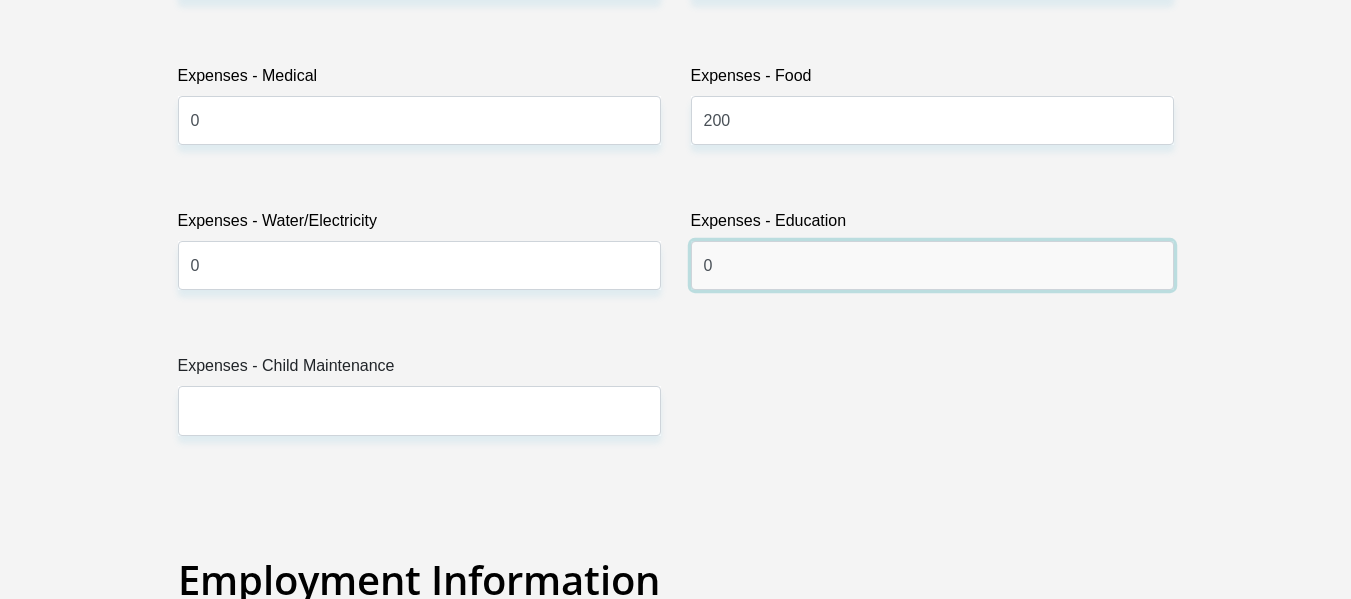 scroll, scrollTop: 3189, scrollLeft: 0, axis: vertical 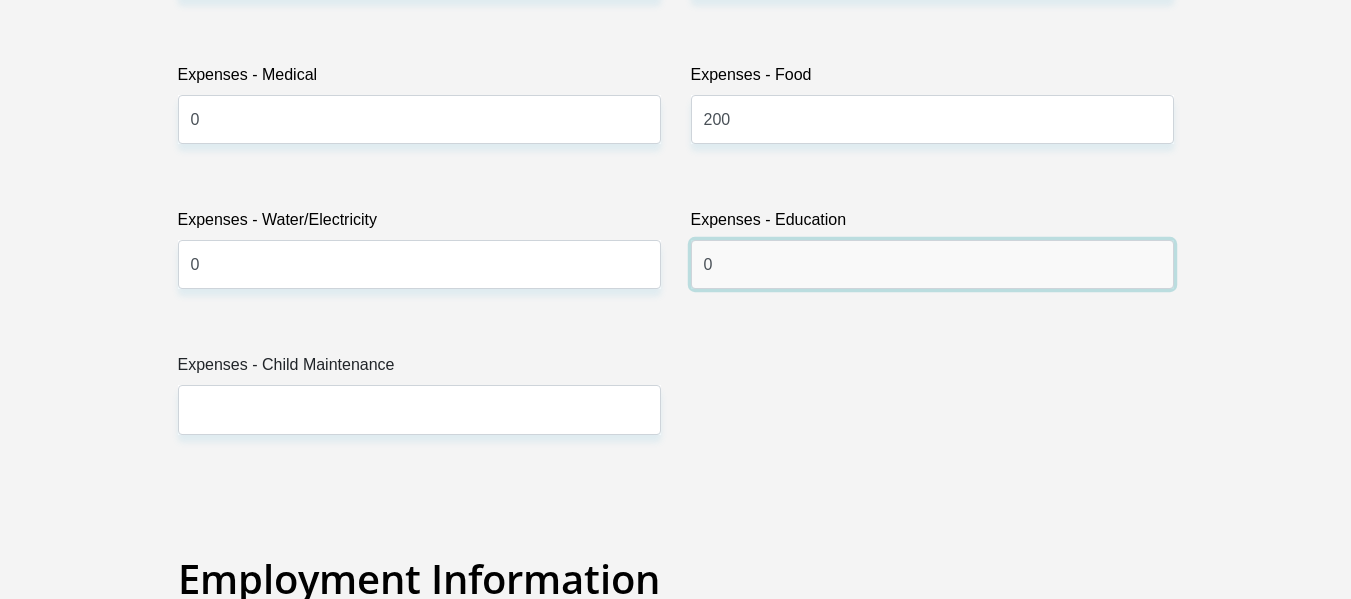 type on "0" 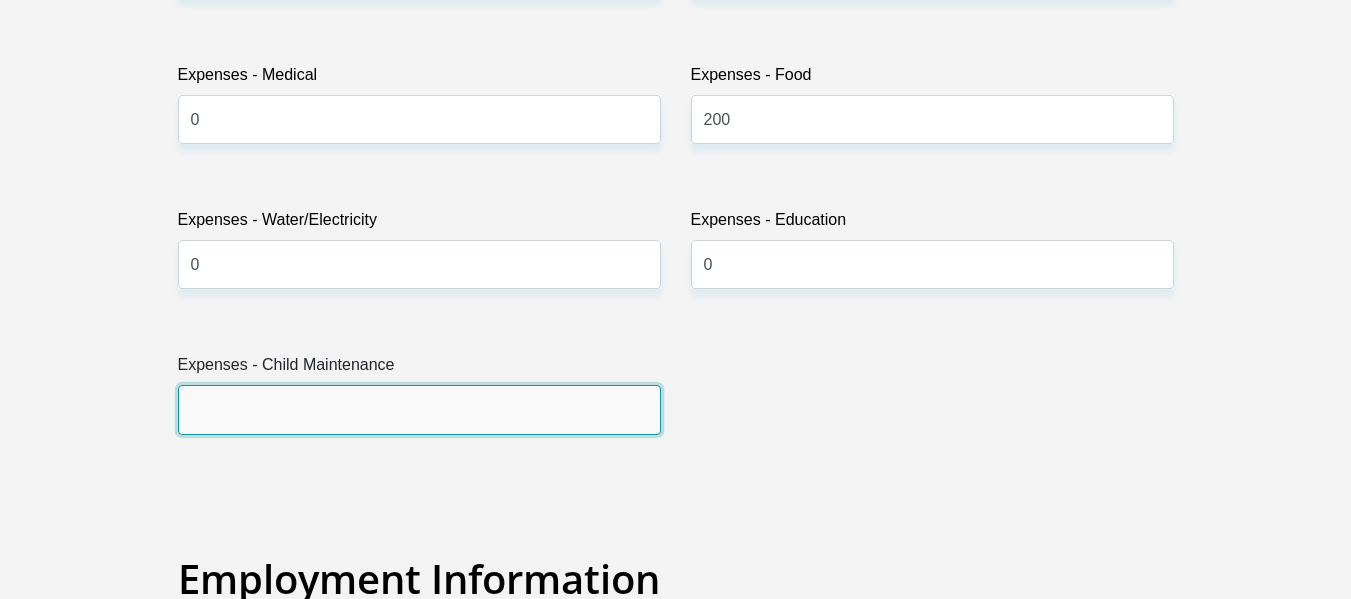 click on "Expenses - Child Maintenance" at bounding box center [419, 409] 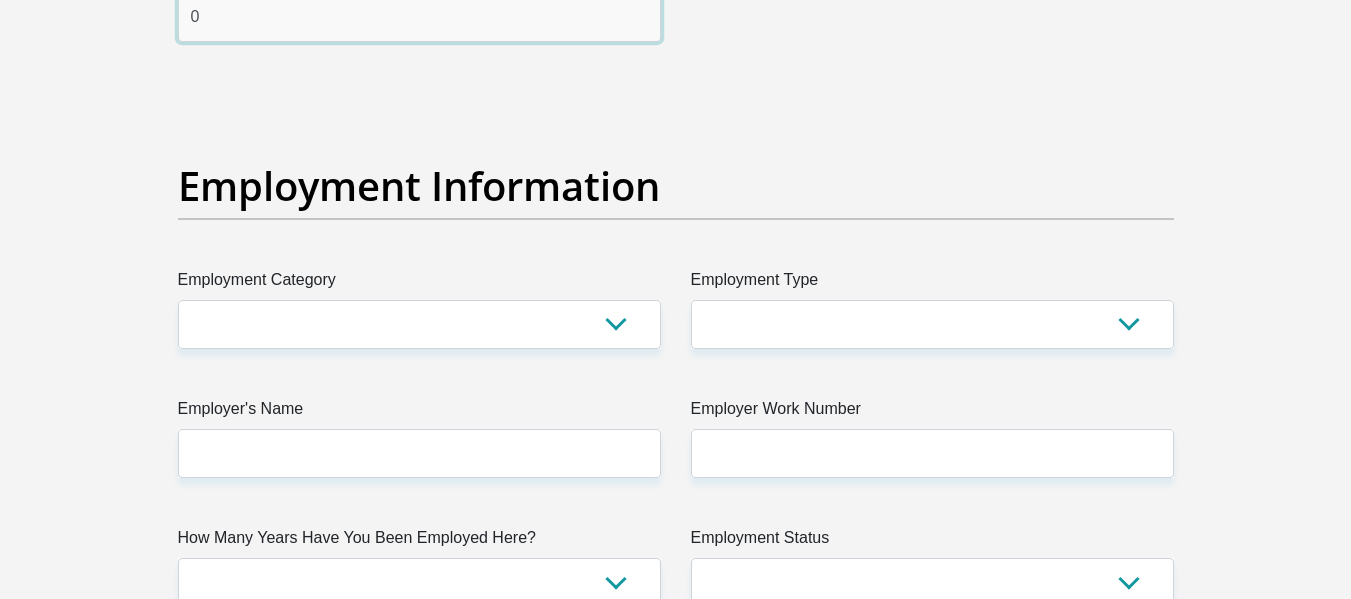 scroll, scrollTop: 3588, scrollLeft: 0, axis: vertical 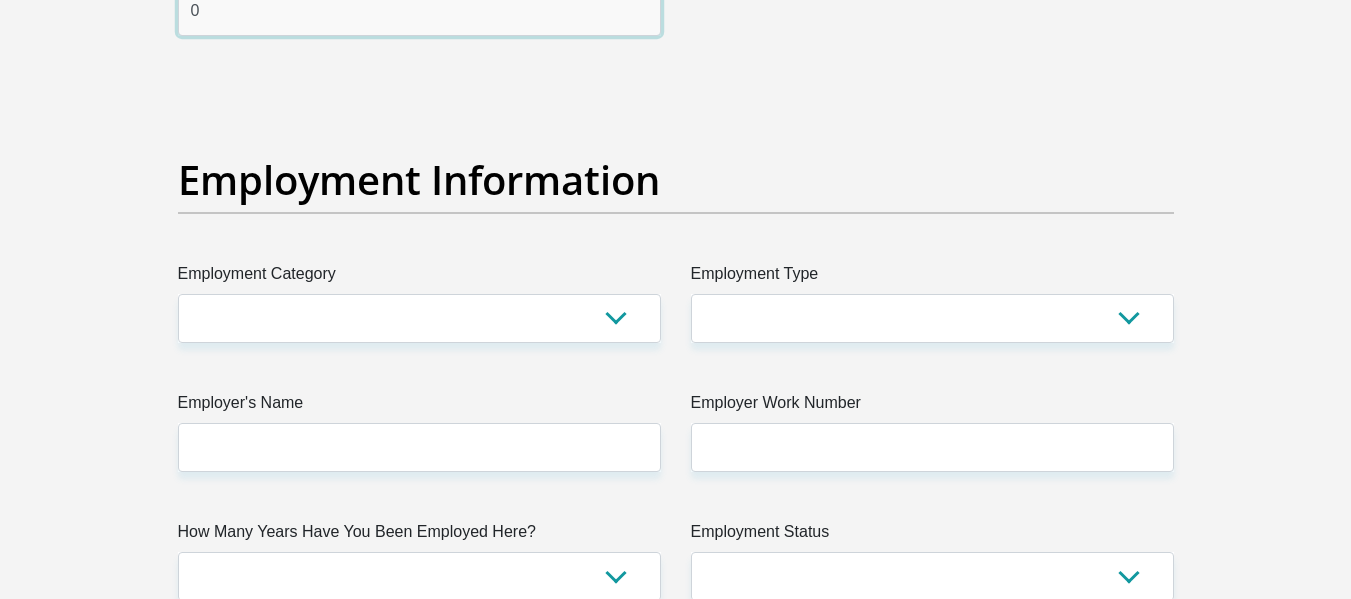 type on "0" 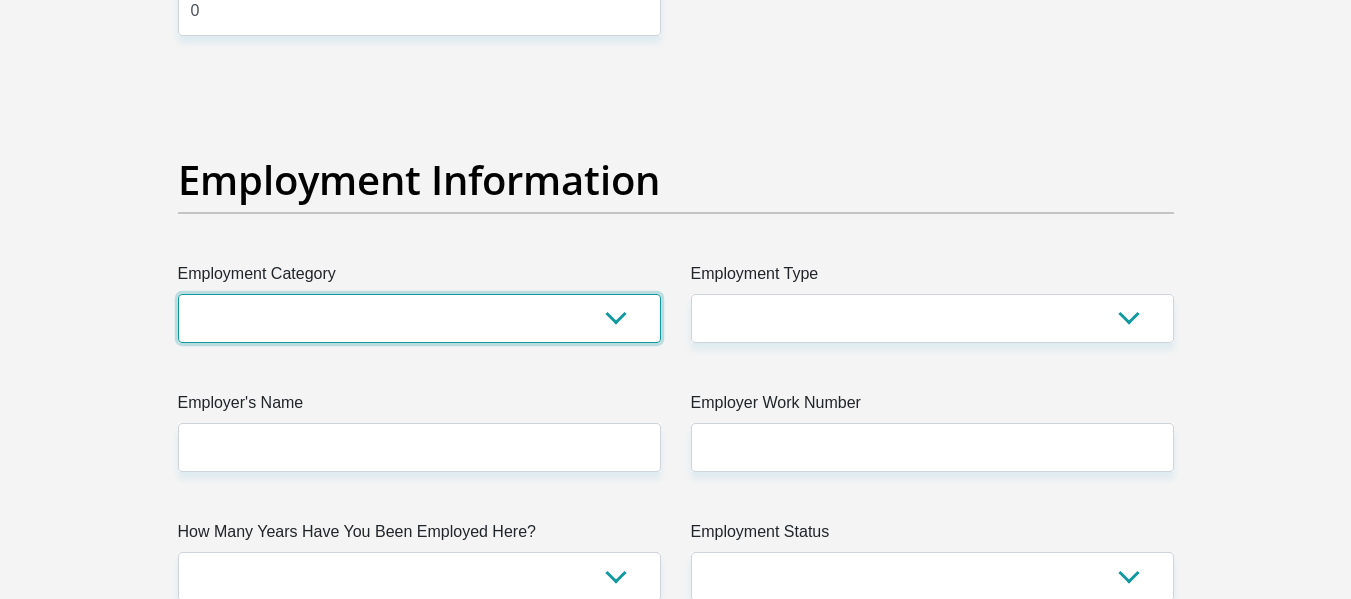 click on "AGRICULTURE
ALCOHOL & TOBACCO
CONSTRUCTION MATERIALS
METALLURGY
EQUIPMENT FOR RENEWABLE ENERGY
SPECIALIZED CONTRACTORS
CAR
GAMING (INCL. INTERNET
OTHER WHOLESALE
UNLICENSED PHARMACEUTICALS
CURRENCY EXCHANGE HOUSES
OTHER FINANCIAL INSTITUTIONS & INSURANCE
REAL ESTATE AGENTS
OIL & GAS
OTHER MATERIALS (E.G. IRON ORE)
PRECIOUS STONES & PRECIOUS METALS
POLITICAL ORGANIZATIONS
RELIGIOUS ORGANIZATIONS(NOT SECTS)
ACTI. HAVING BUSINESS DEAL WITH PUBLIC ADMINISTRATION
LAUNDROMATS" at bounding box center (419, 318) 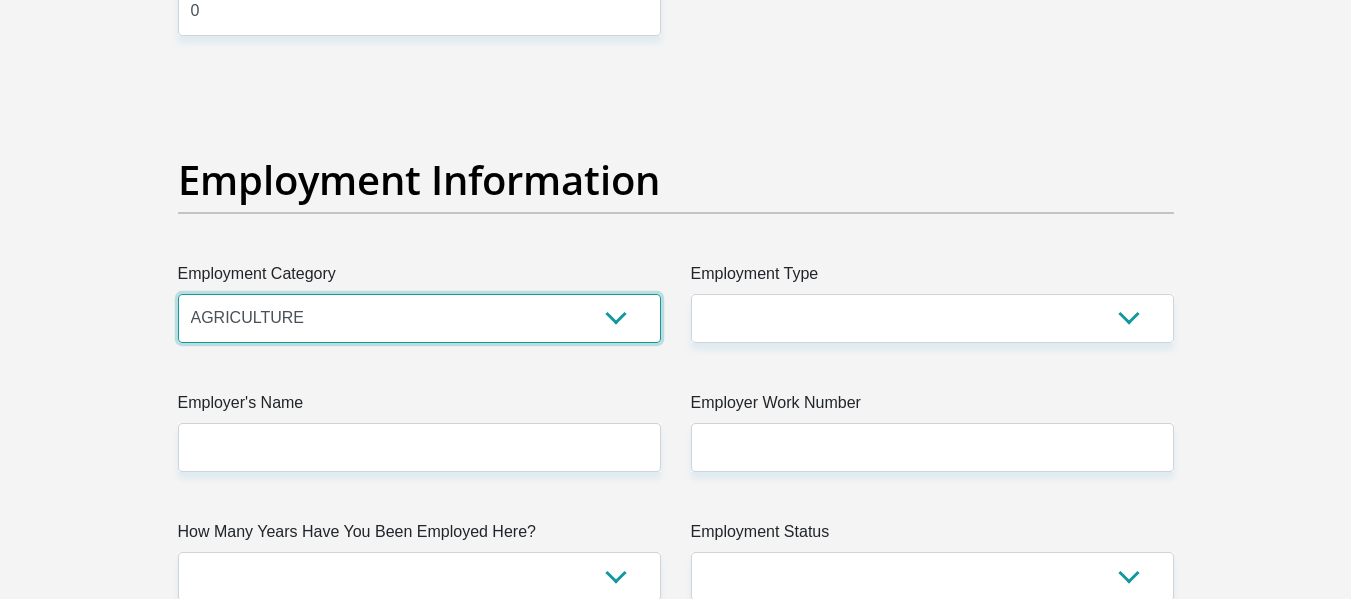 click on "AGRICULTURE
ALCOHOL & TOBACCO
CONSTRUCTION MATERIALS
METALLURGY
EQUIPMENT FOR RENEWABLE ENERGY
SPECIALIZED CONTRACTORS
CAR
GAMING (INCL. INTERNET
OTHER WHOLESALE
UNLICENSED PHARMACEUTICALS
CURRENCY EXCHANGE HOUSES
OTHER FINANCIAL INSTITUTIONS & INSURANCE
REAL ESTATE AGENTS
OIL & GAS
OTHER MATERIALS (E.G. IRON ORE)
PRECIOUS STONES & PRECIOUS METALS
POLITICAL ORGANIZATIONS
RELIGIOUS ORGANIZATIONS(NOT SECTS)
ACTI. HAVING BUSINESS DEAL WITH PUBLIC ADMINISTRATION
LAUNDROMATS" at bounding box center (419, 318) 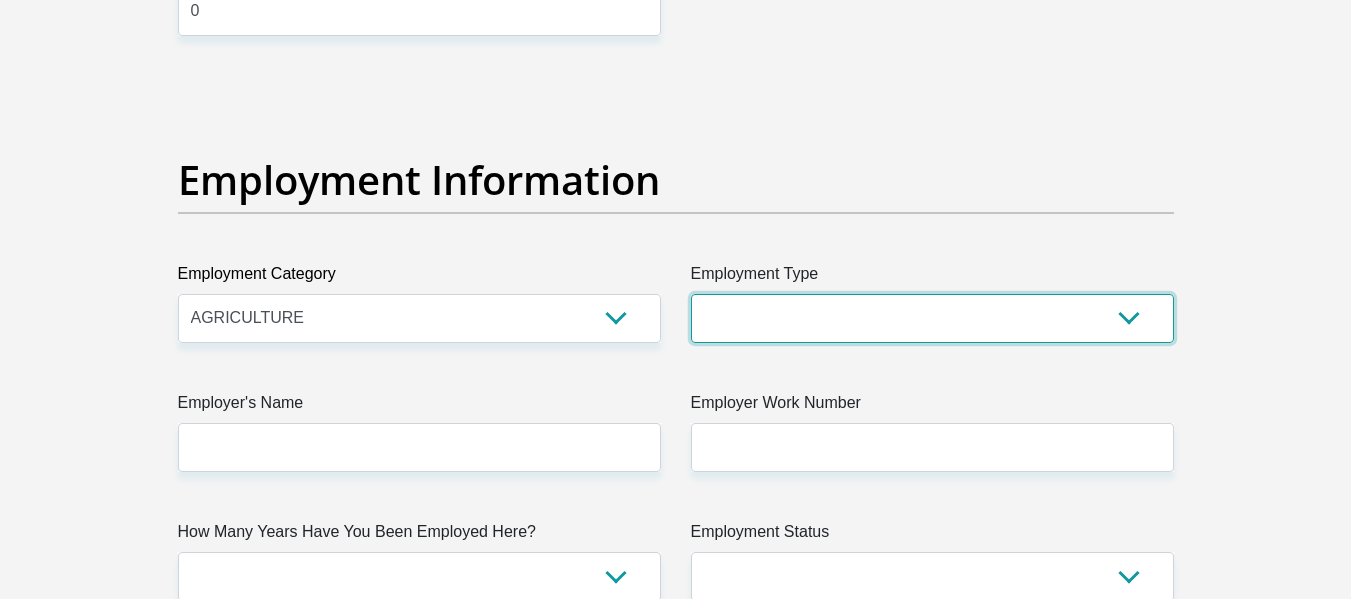 click on "College/Lecturer
Craft Seller
Creative
Driver
Executive
Farmer
Forces - Non Commissioned
Forces - Officer
Hawker
Housewife
Labourer
Licenced Professional
Manager
Miner
Non Licenced Professional
Office Staff/Clerk
Outside Worker
Pensioner
Permanent Teacher
Production/Manufacturing
Sales
Self-Employed
Semi-Professional Worker
Service Industry  Social Worker  Student" at bounding box center (932, 318) 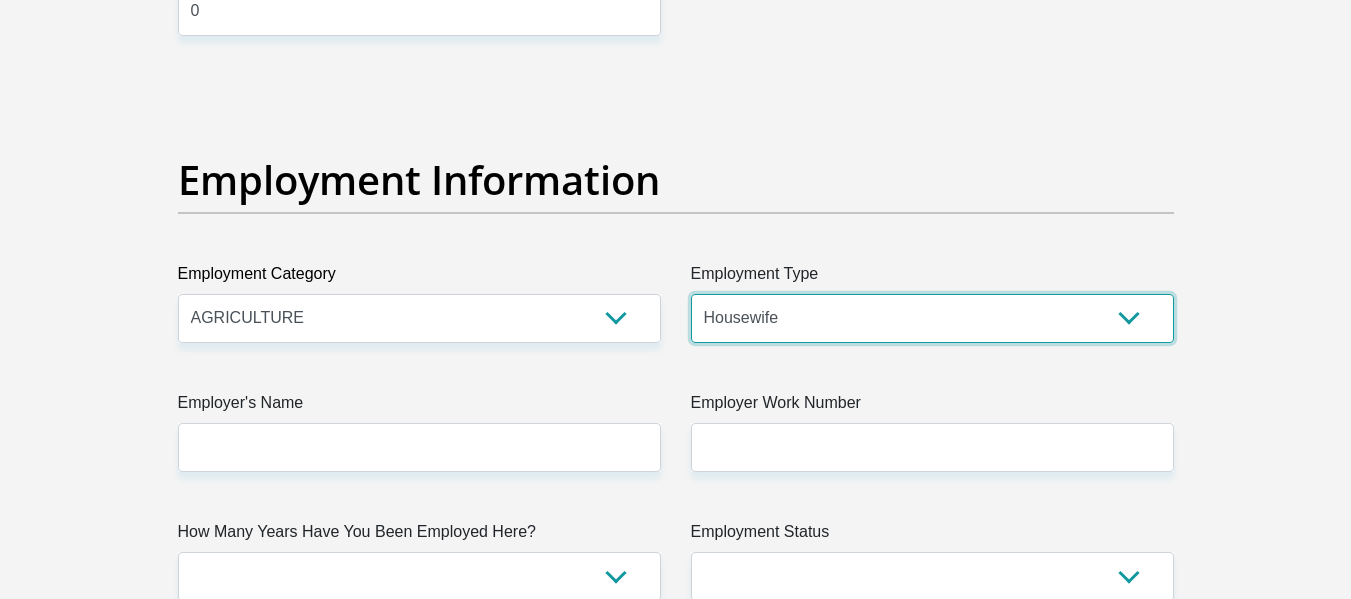 click on "College/Lecturer
Craft Seller
Creative
Driver
Executive
Farmer
Forces - Non Commissioned
Forces - Officer
Hawker
Housewife
Labourer
Licenced Professional
Manager
Miner
Non Licenced Professional
Office Staff/Clerk
Outside Worker
Pensioner
Permanent Teacher
Production/Manufacturing
Sales
Self-Employed
Semi-Professional Worker
Service Industry  Social Worker  Student" at bounding box center (932, 318) 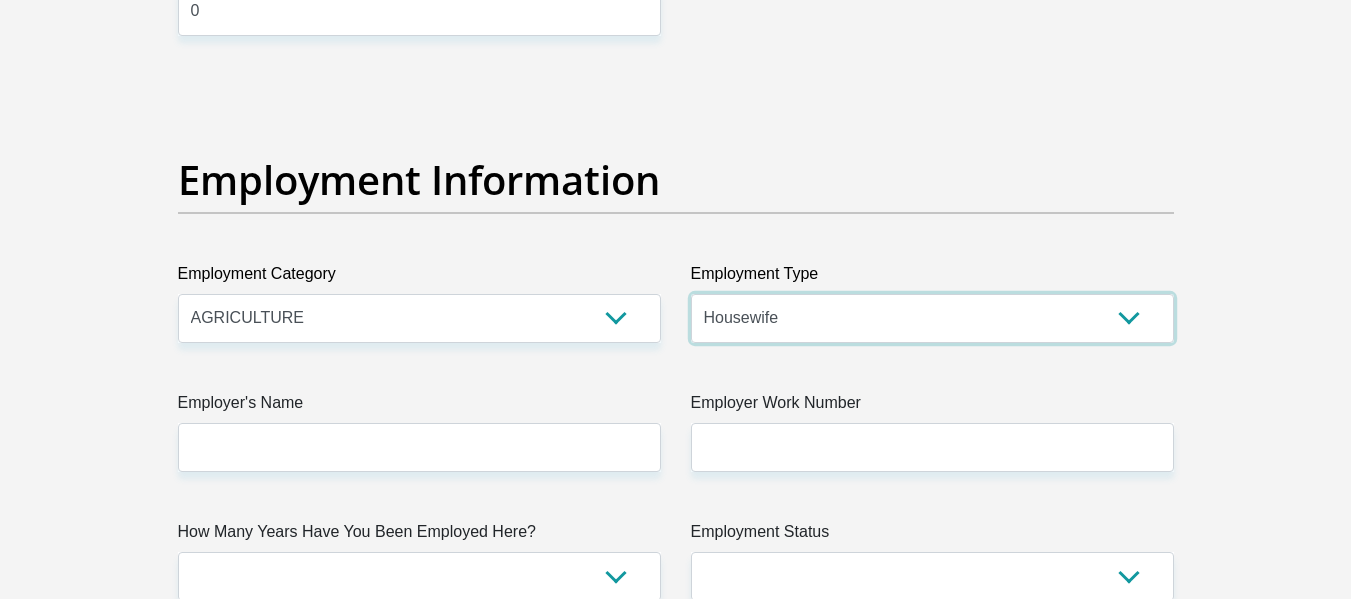 scroll, scrollTop: 3664, scrollLeft: 0, axis: vertical 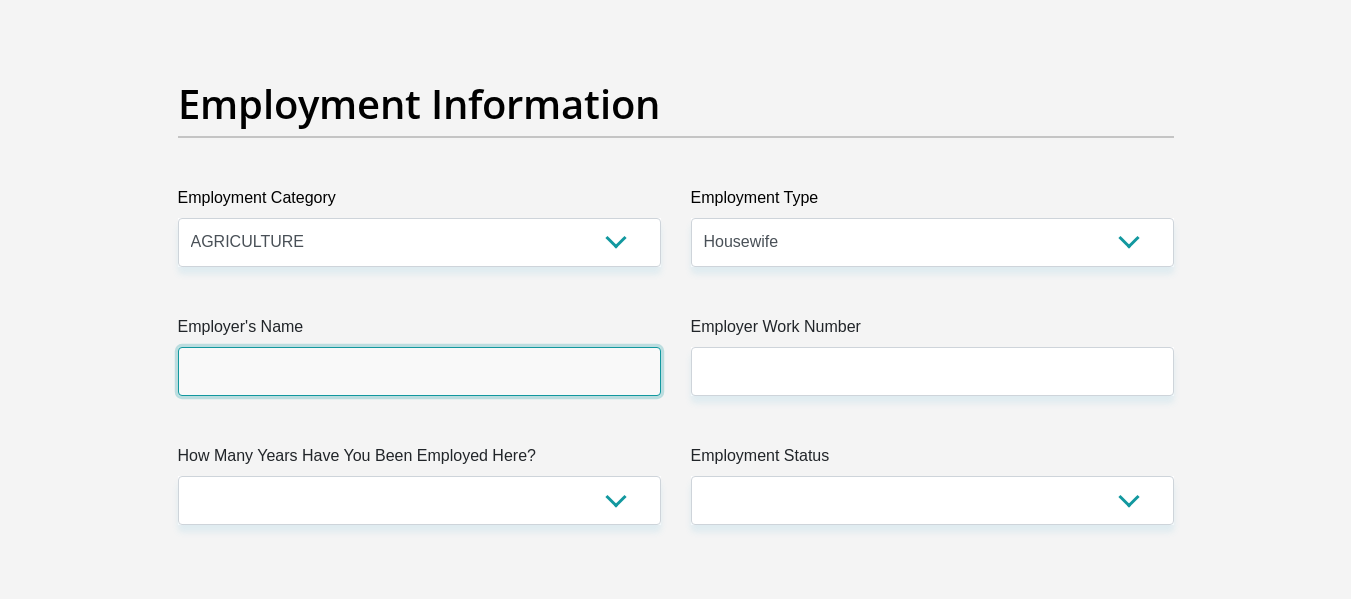 click on "Employer's Name" at bounding box center [419, 371] 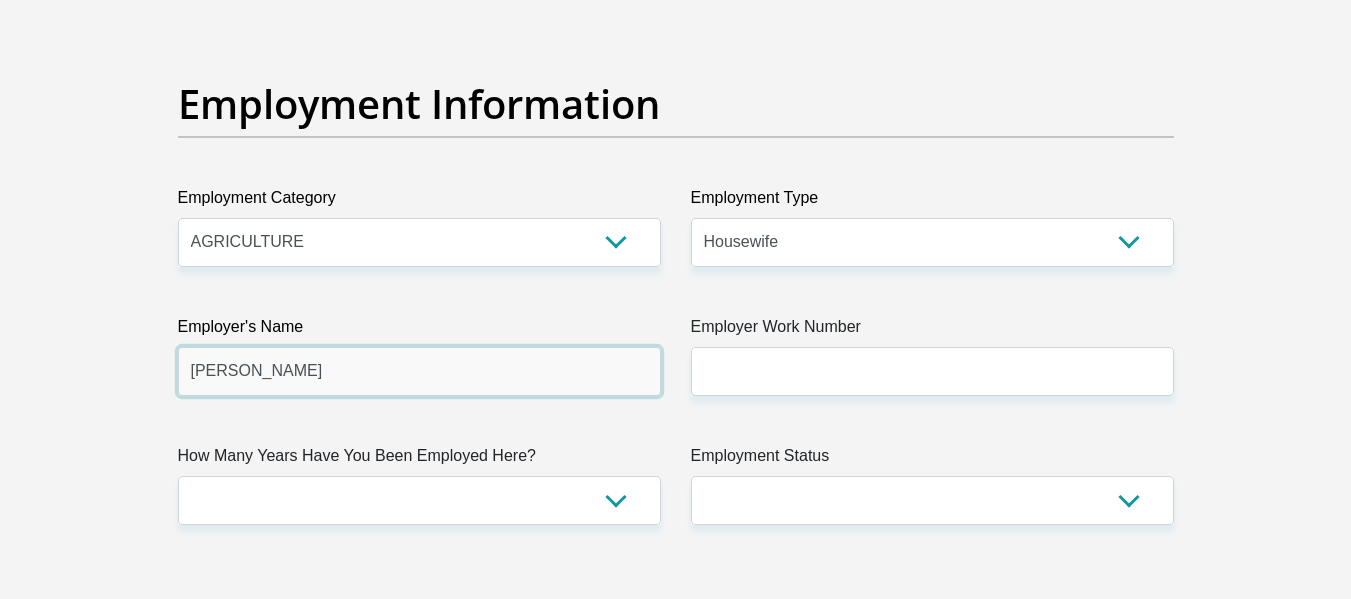 type on "[PERSON_NAME]" 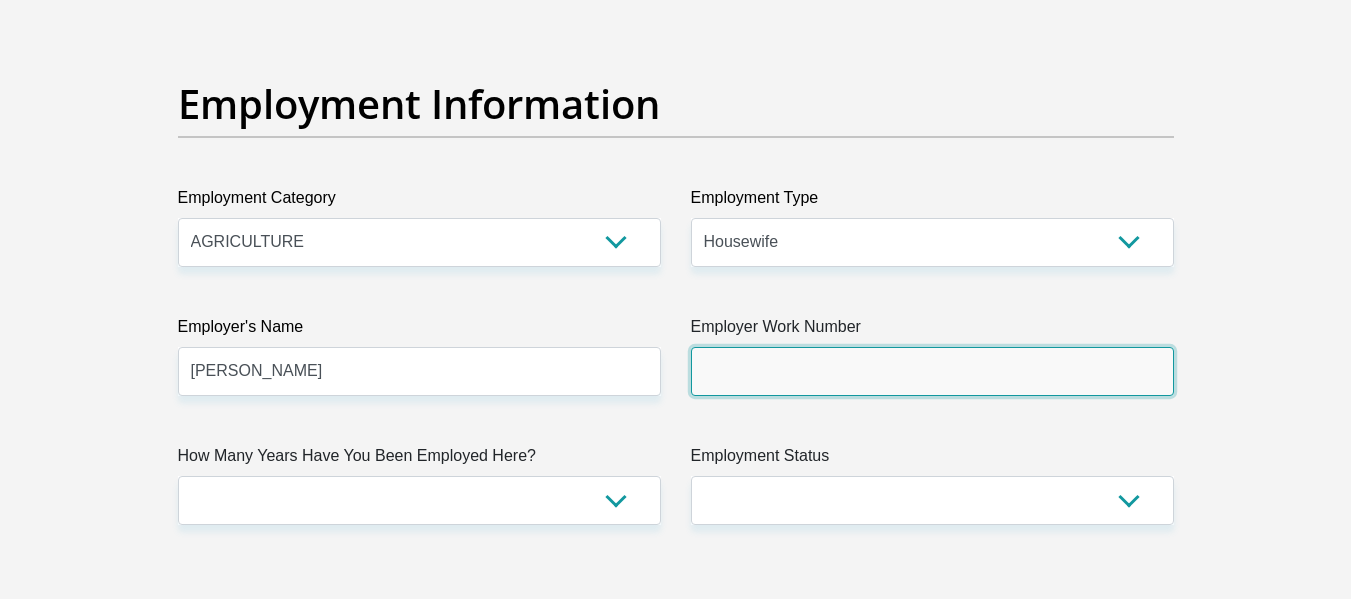 click on "Employer Work Number" at bounding box center (932, 371) 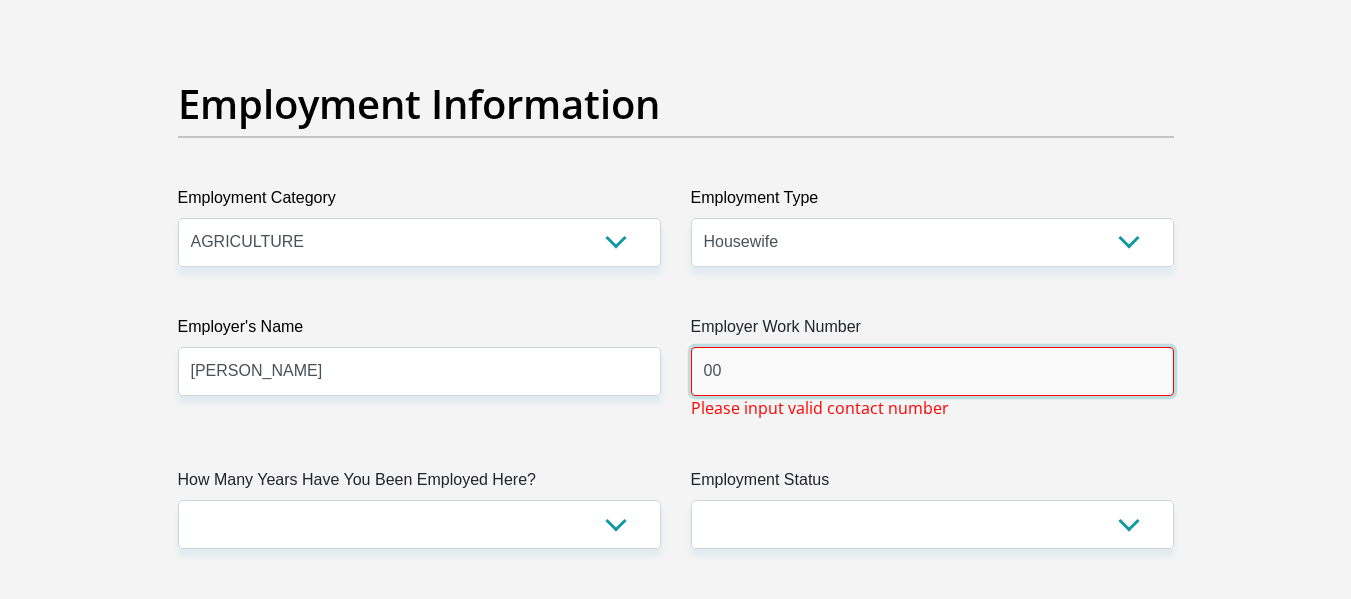type on "0" 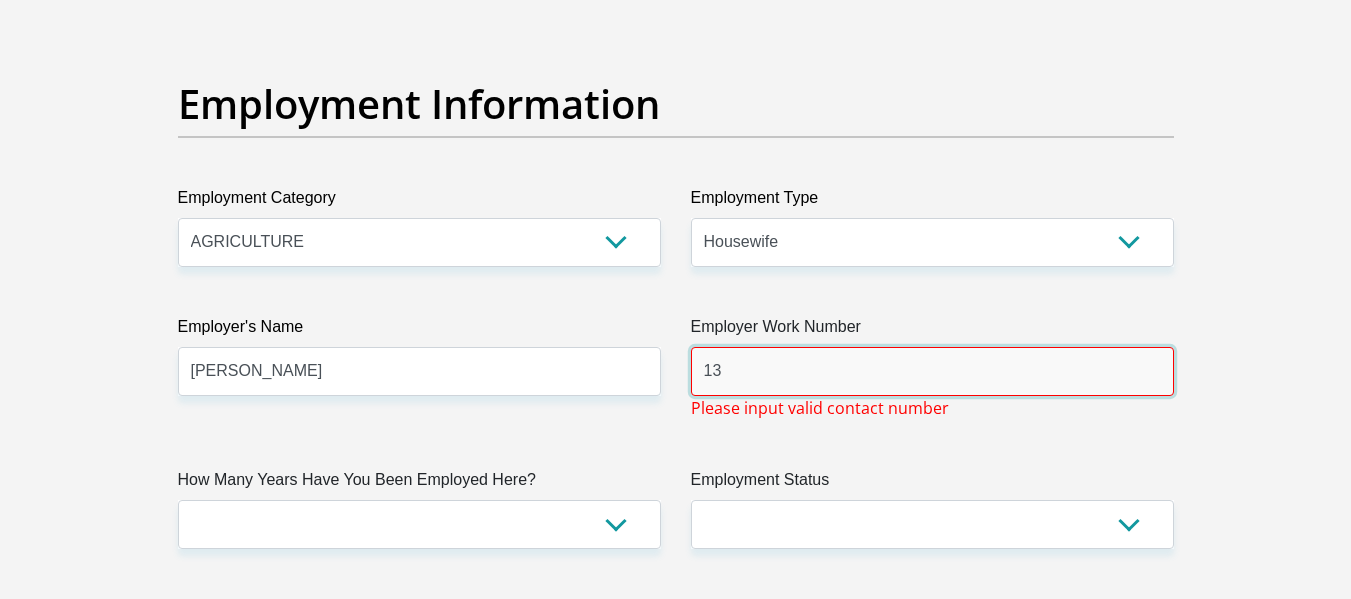 type on "1" 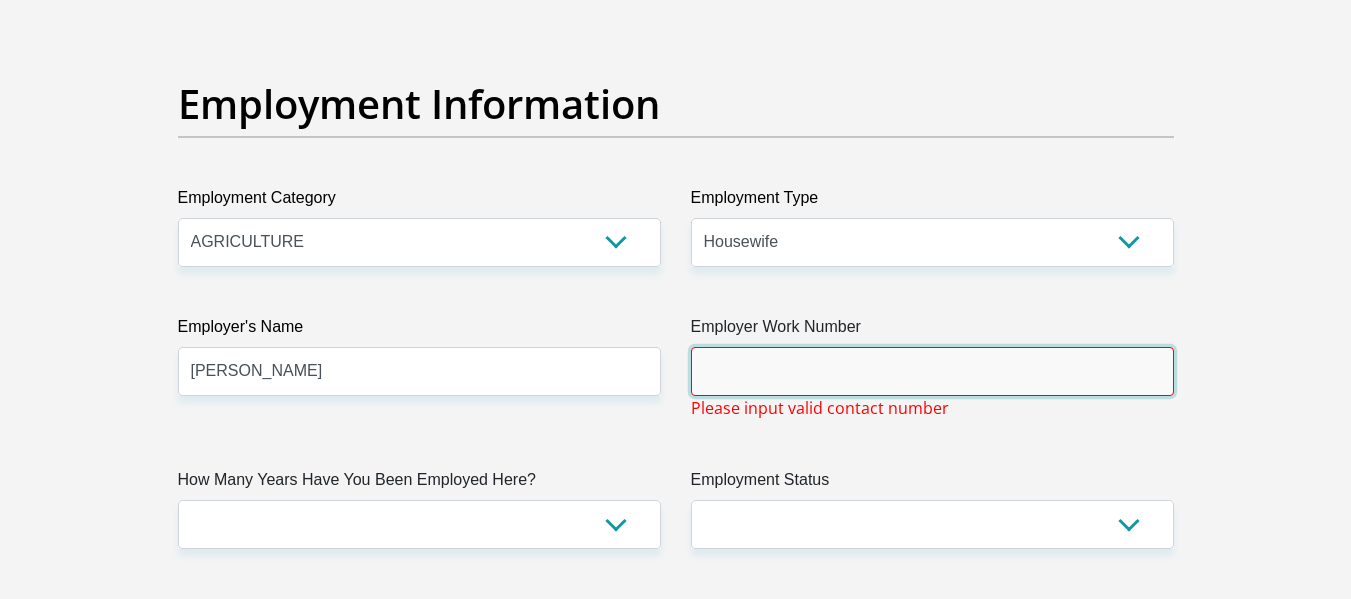 click on "Employer Work Number" at bounding box center (932, 371) 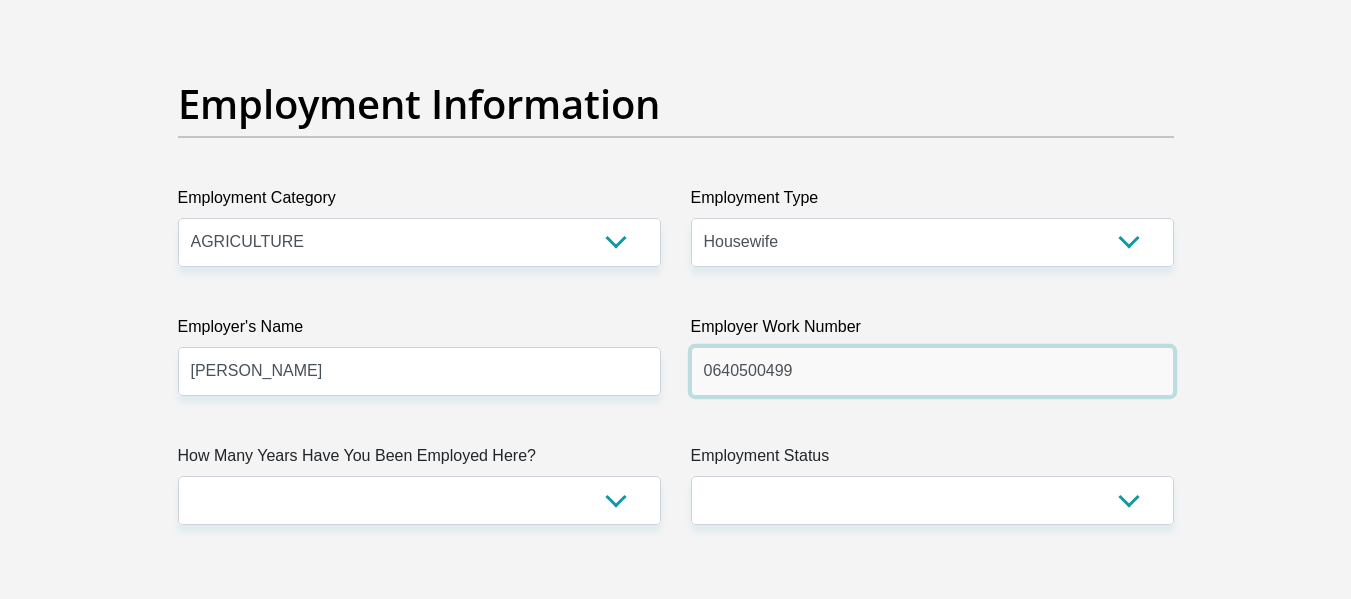 type on "0640500499" 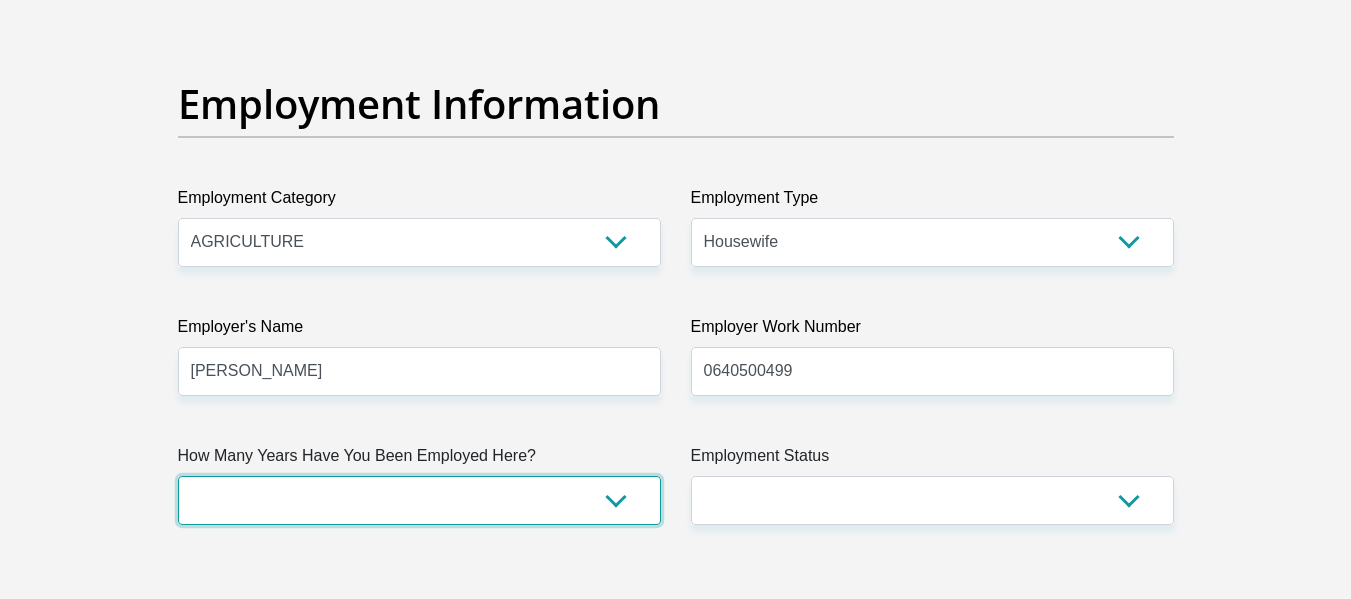 click on "less than 1 year
1-3 years
3-5 years
5+ years" at bounding box center [419, 500] 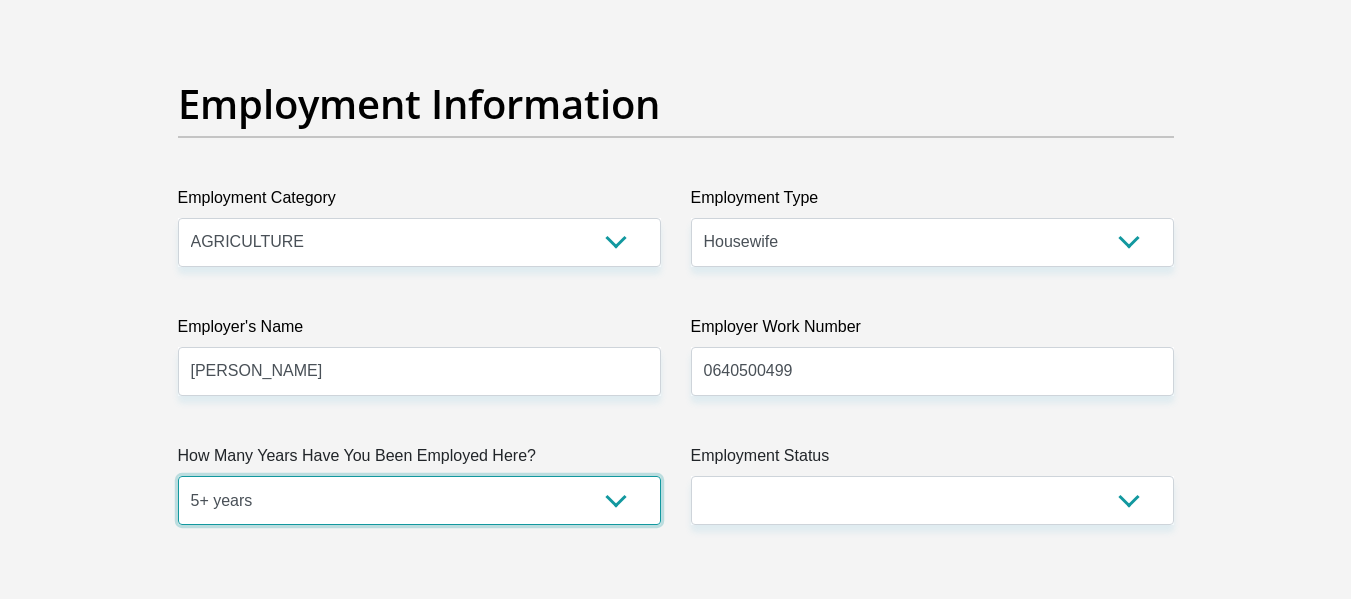 click on "less than 1 year
1-3 years
3-5 years
5+ years" at bounding box center (419, 500) 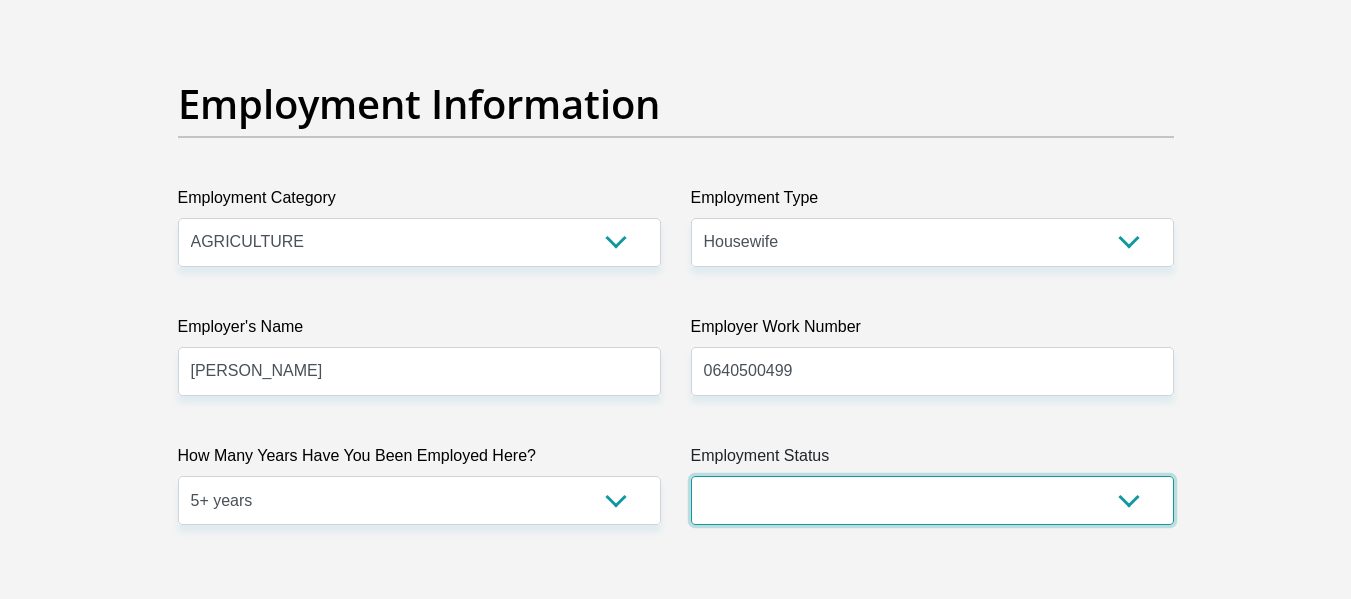 click on "Permanent/Full-time
Part-time/Casual
[DEMOGRAPHIC_DATA] Worker
Self-Employed
Housewife
Retired
Student
Medically Boarded
Disability
Unemployed" at bounding box center (932, 500) 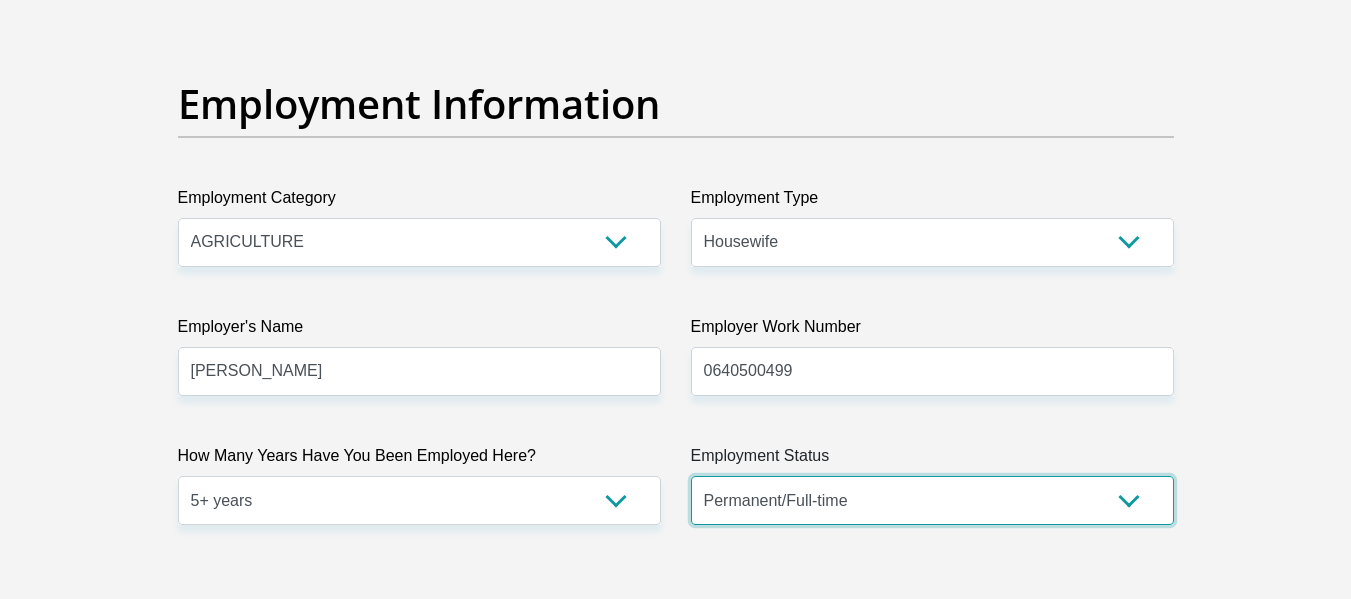 click on "Permanent/Full-time
Part-time/Casual
[DEMOGRAPHIC_DATA] Worker
Self-Employed
Housewife
Retired
Student
Medically Boarded
Disability
Unemployed" at bounding box center (932, 500) 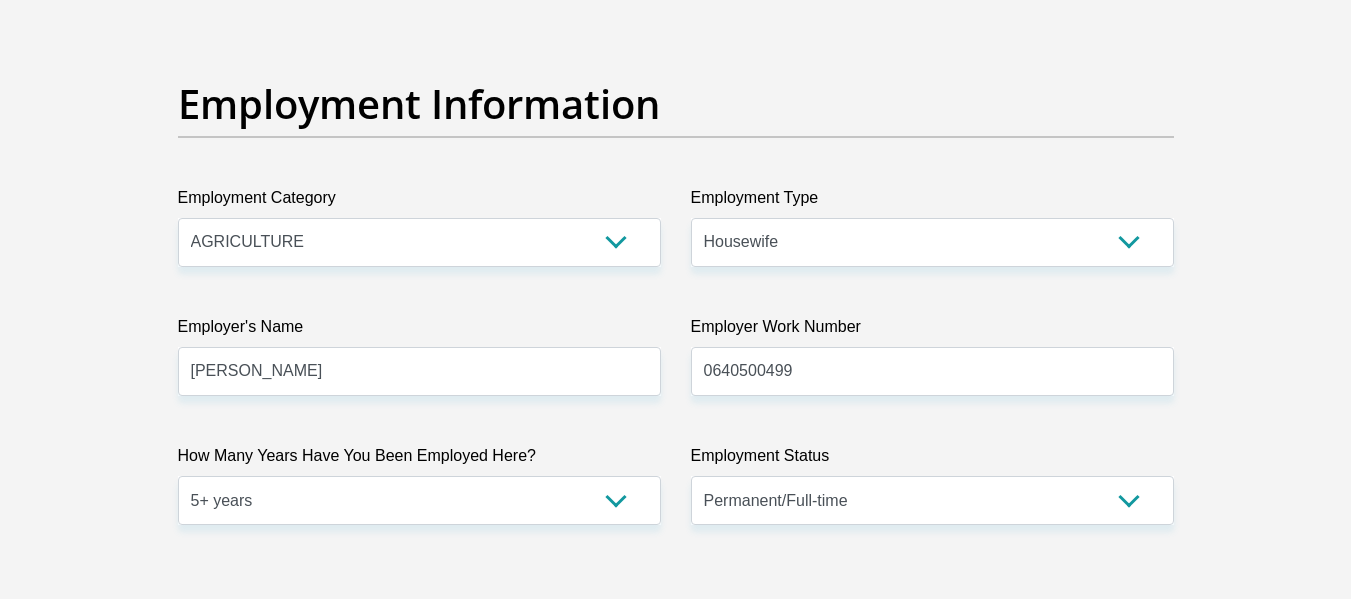 drag, startPoint x: 895, startPoint y: 460, endPoint x: 902, endPoint y: 485, distance: 25.96151 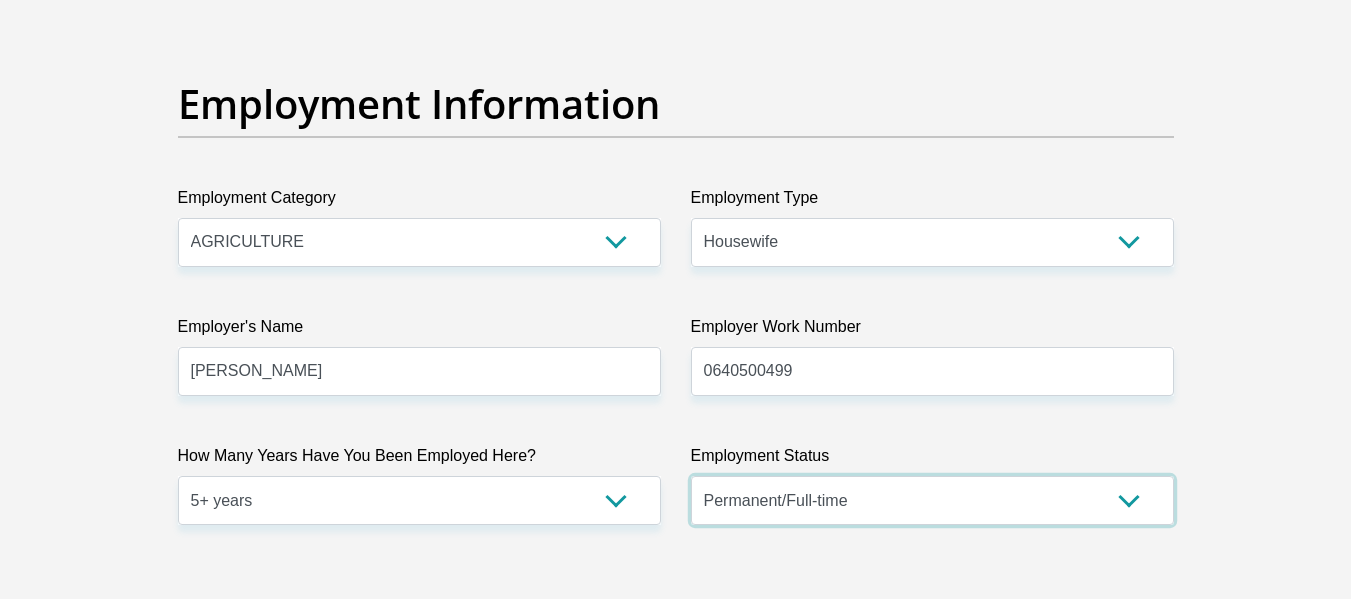 click on "Permanent/Full-time
Part-time/Casual
[DEMOGRAPHIC_DATA] Worker
Self-Employed
Housewife
Retired
Student
Medically Boarded
Disability
Unemployed" at bounding box center [932, 500] 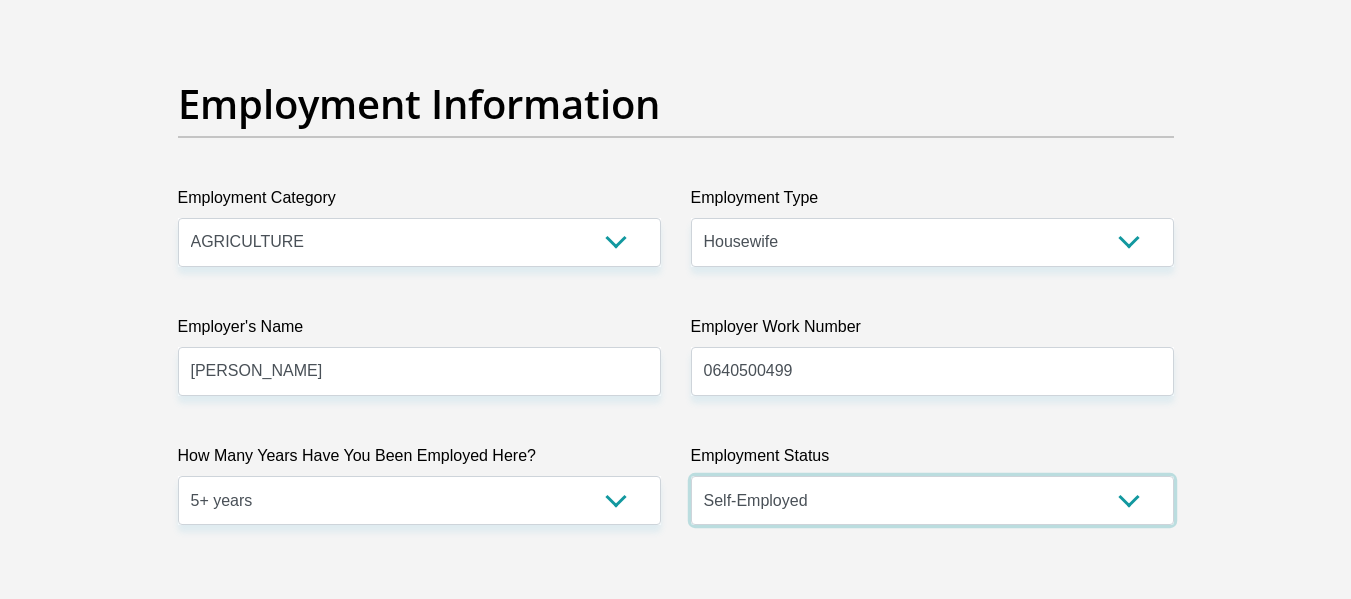 click on "Permanent/Full-time
Part-time/Casual
[DEMOGRAPHIC_DATA] Worker
Self-Employed
Housewife
Retired
Student
Medically Boarded
Disability
Unemployed" at bounding box center [932, 500] 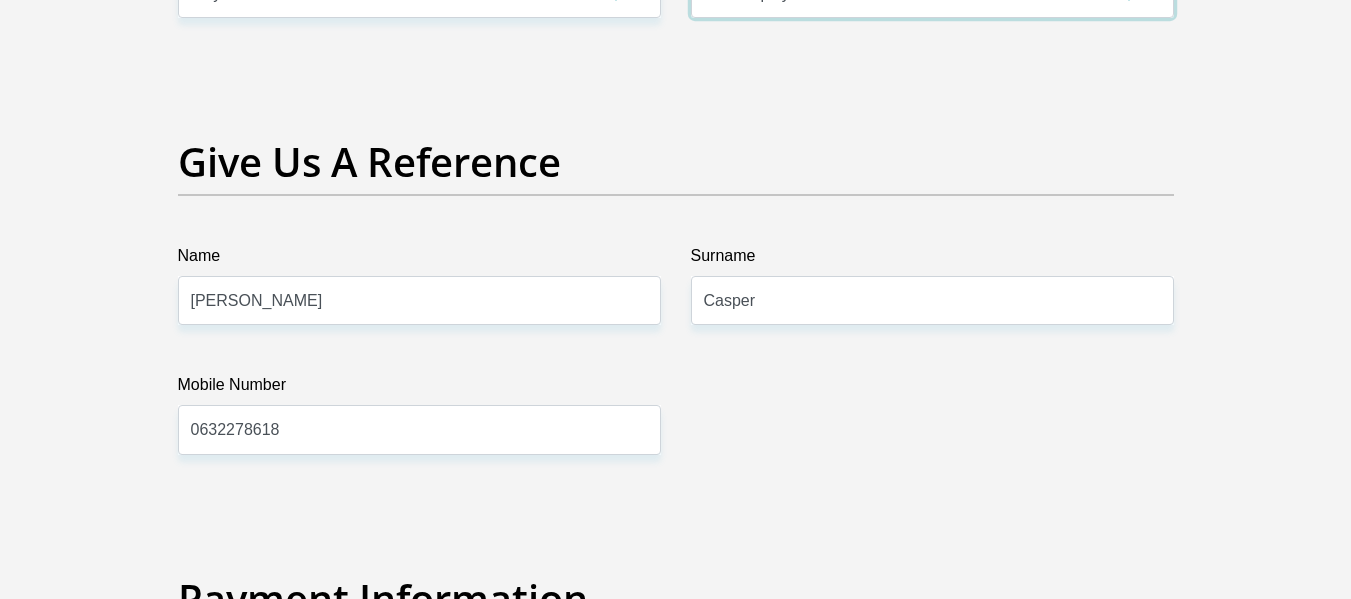scroll, scrollTop: 4172, scrollLeft: 0, axis: vertical 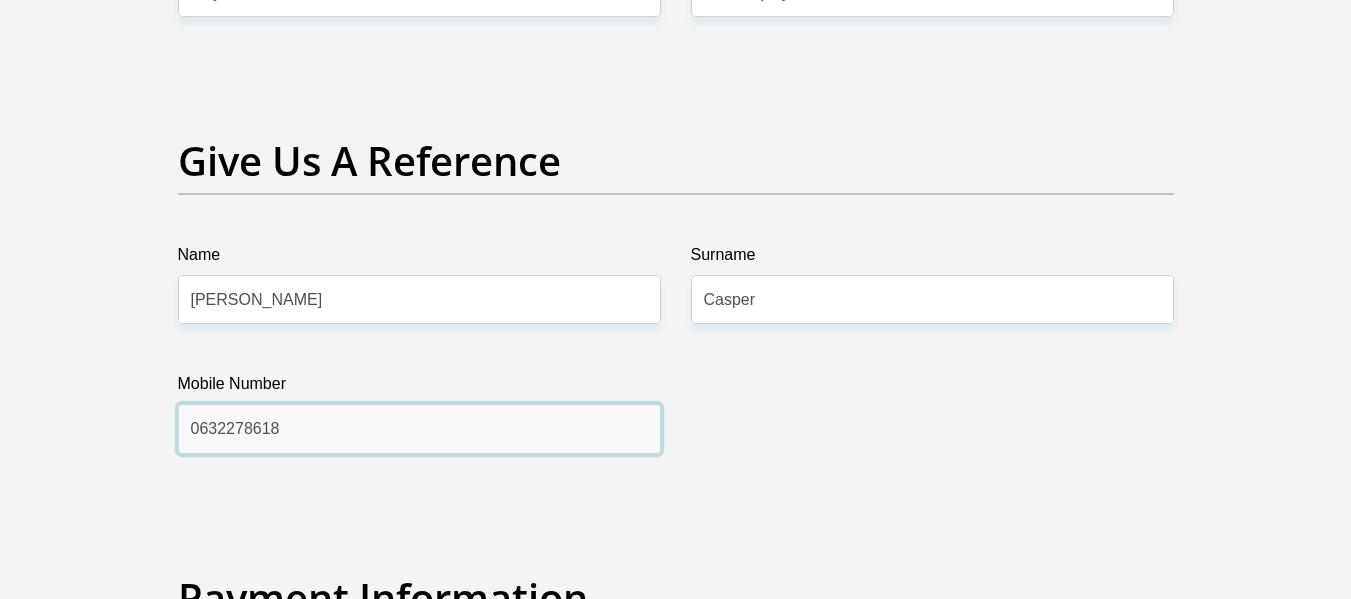 click on "0632278618" at bounding box center [419, 428] 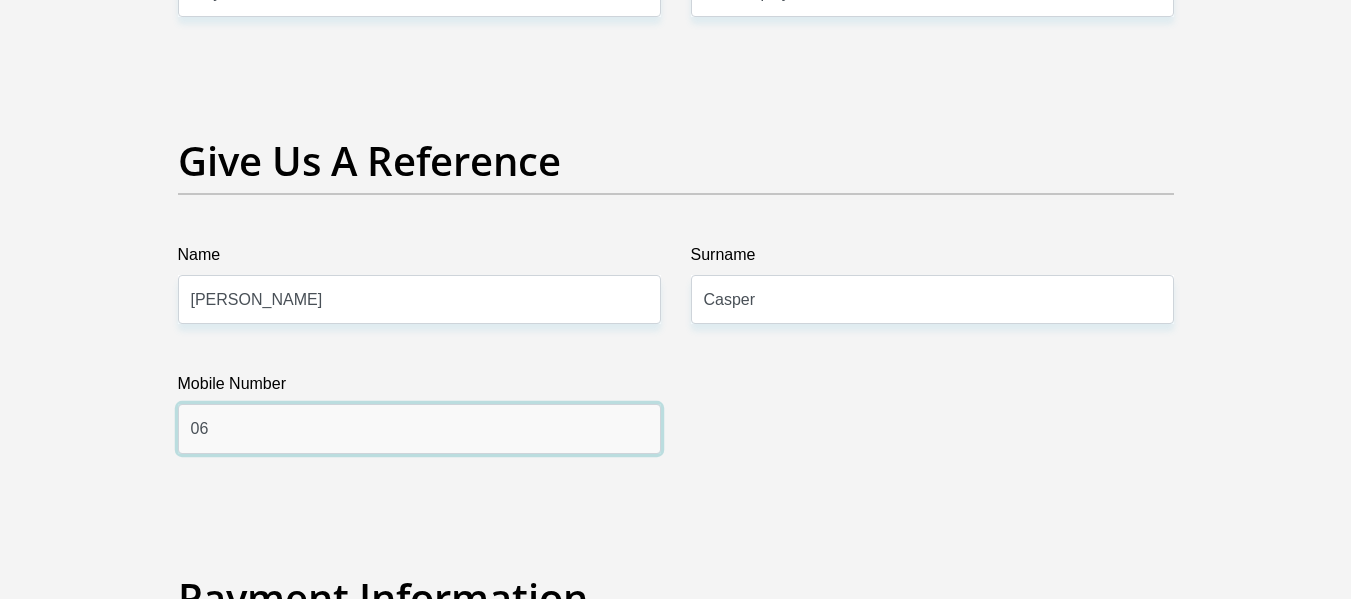 type on "0" 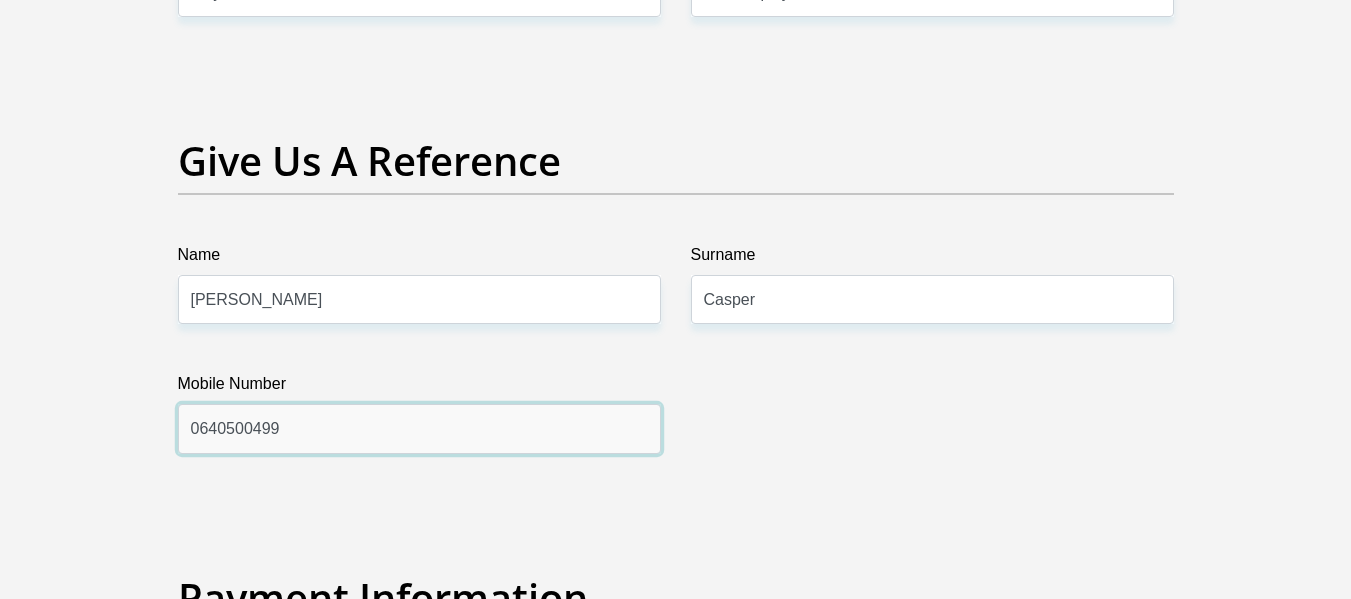 type on "0640500499" 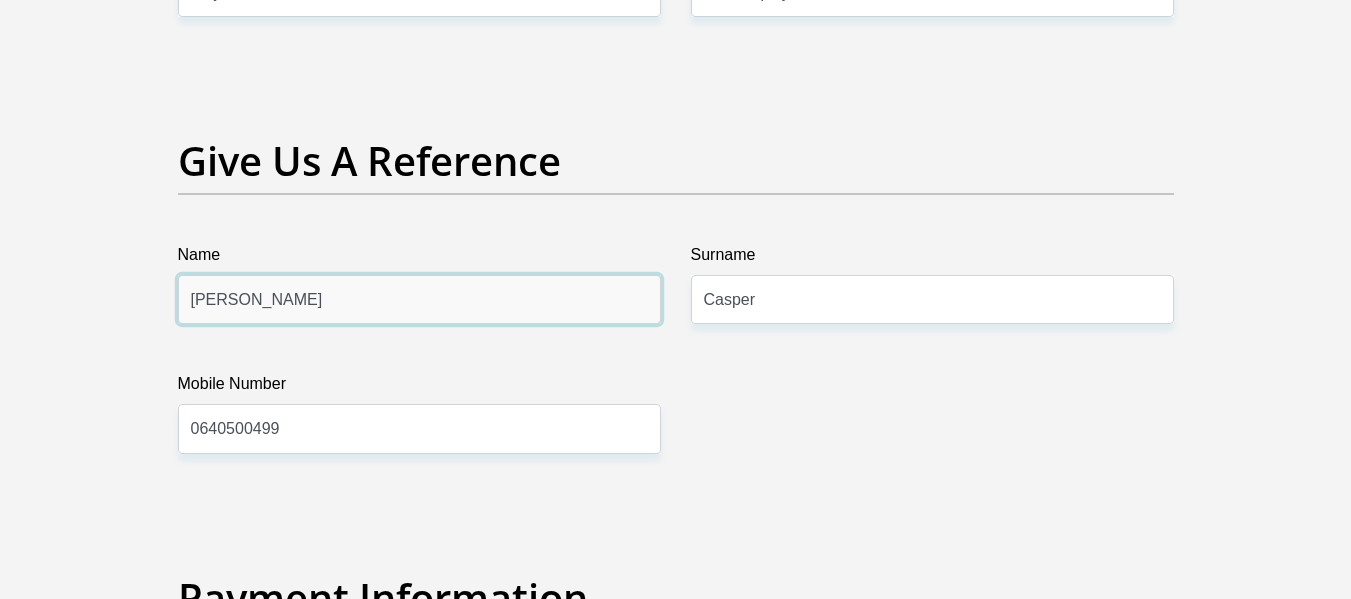 click on "[PERSON_NAME]" at bounding box center [419, 299] 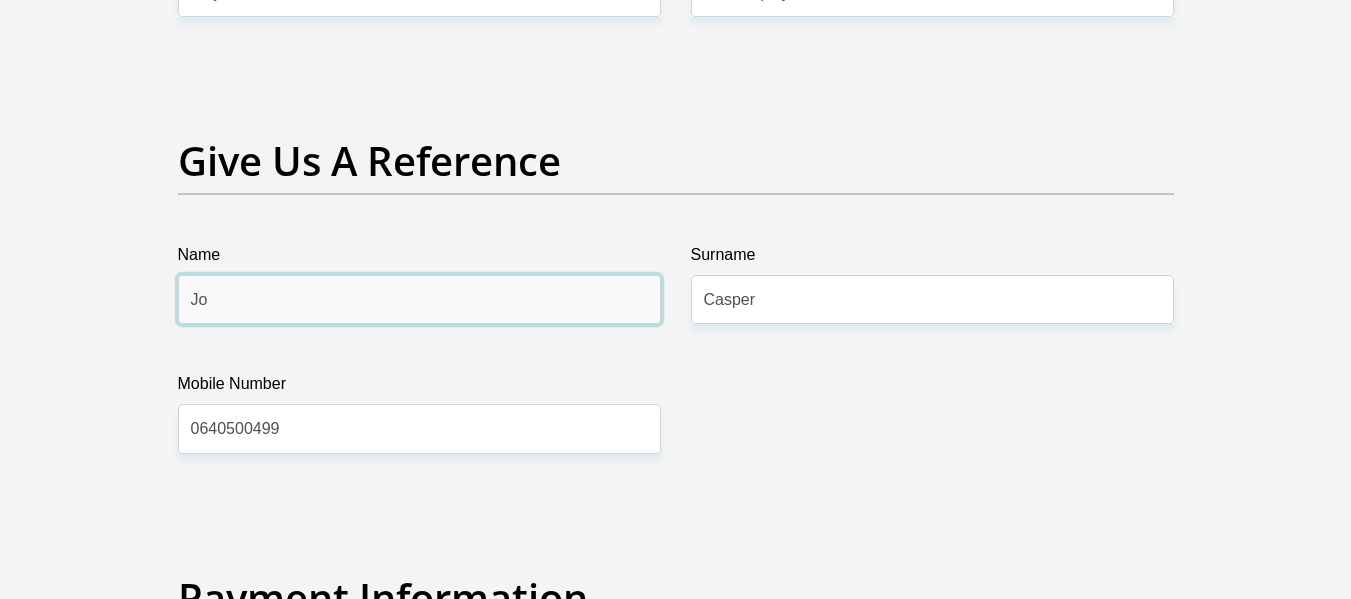 type on "J" 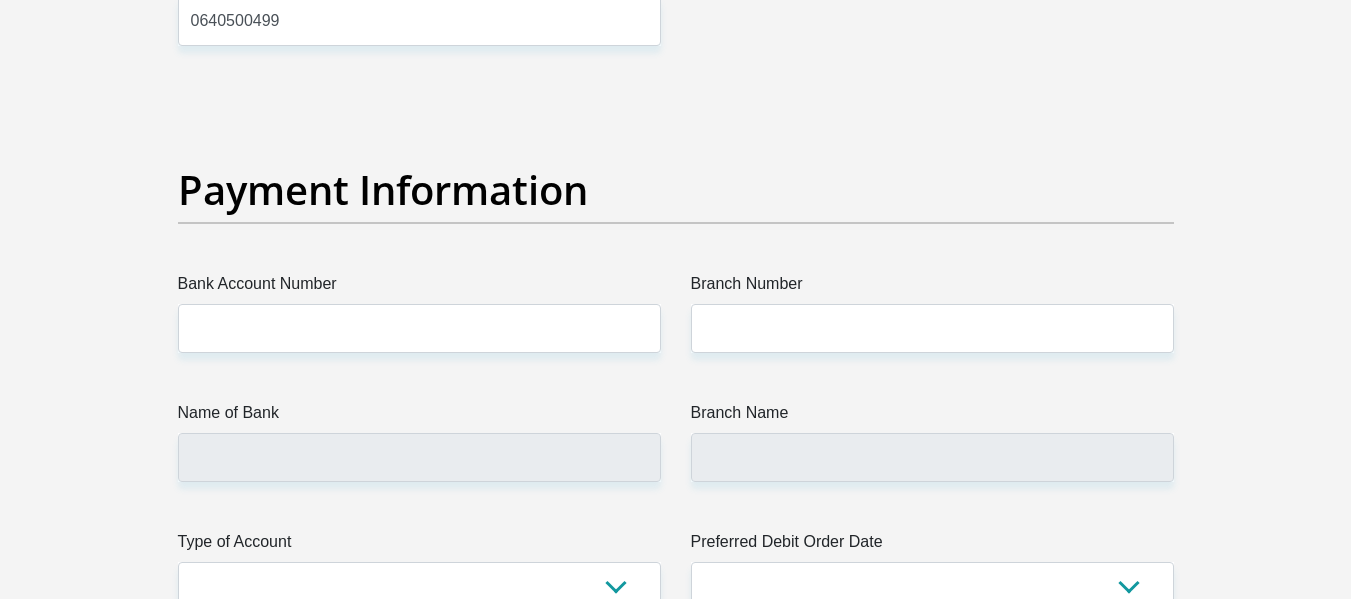 scroll, scrollTop: 4581, scrollLeft: 0, axis: vertical 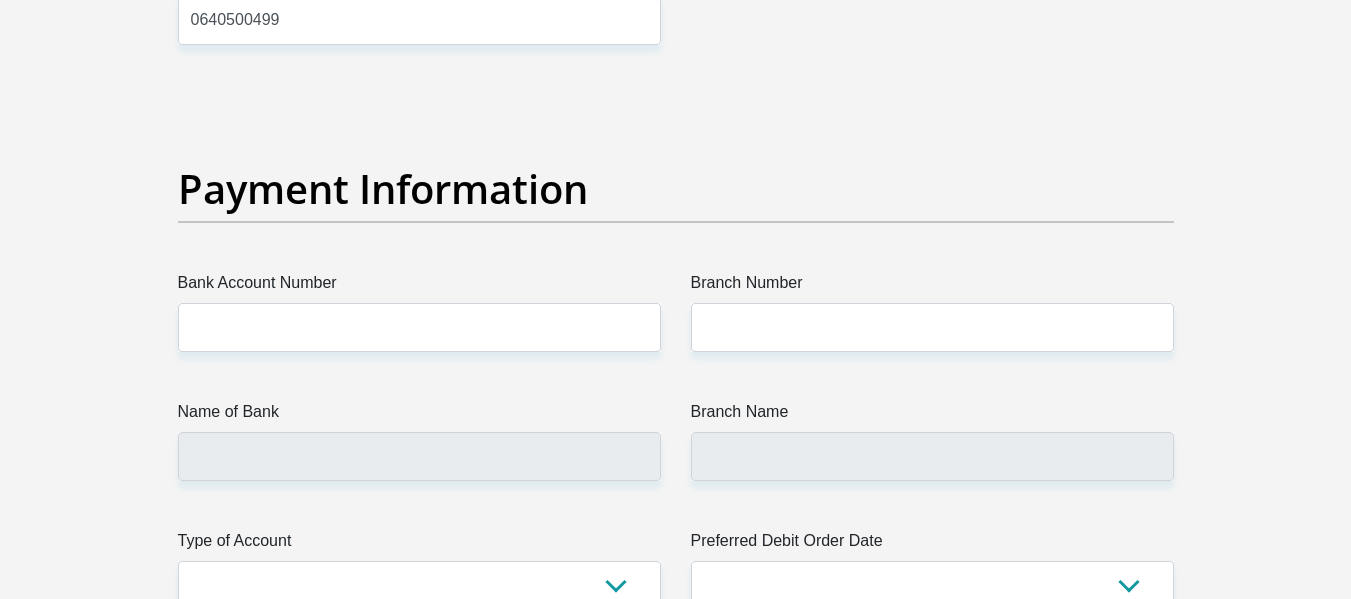 type on "[PERSON_NAME]" 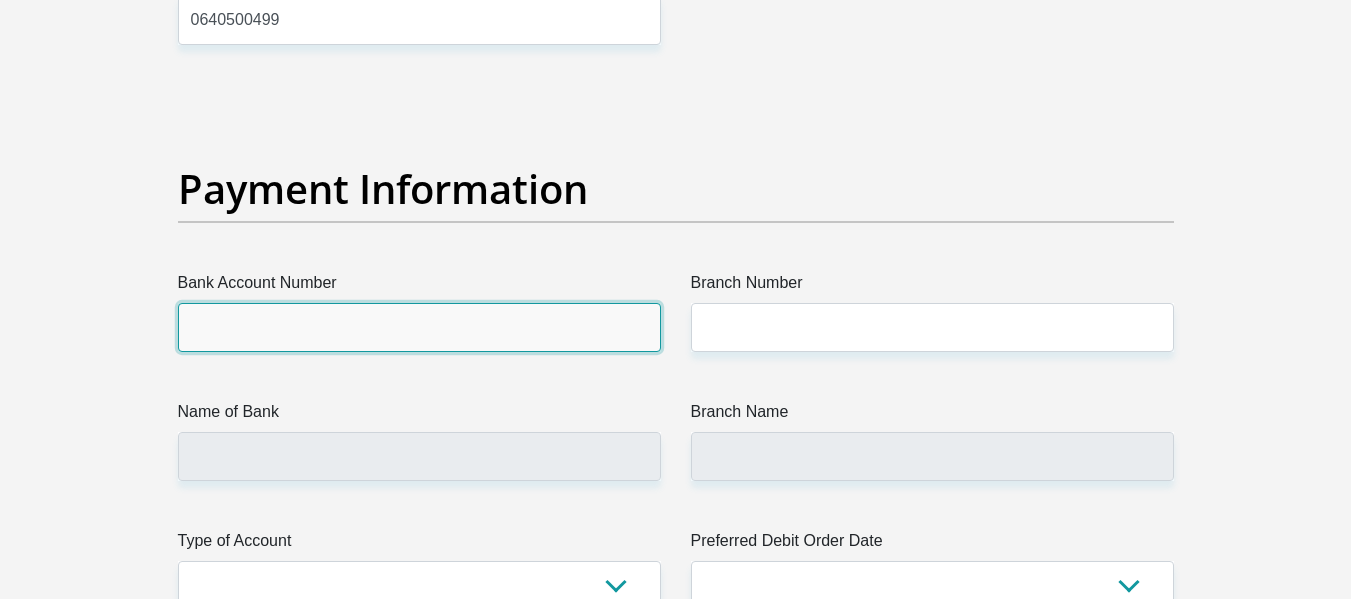 click on "Bank Account Number" at bounding box center [419, 327] 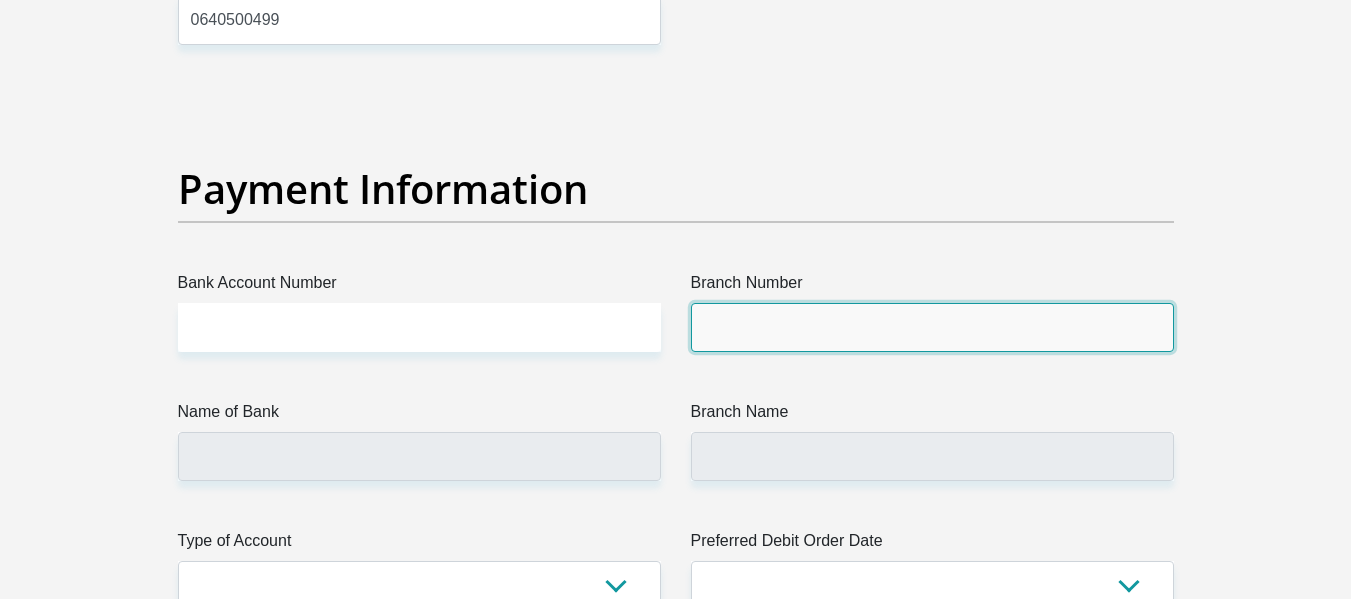 click on "Branch Number" at bounding box center [932, 327] 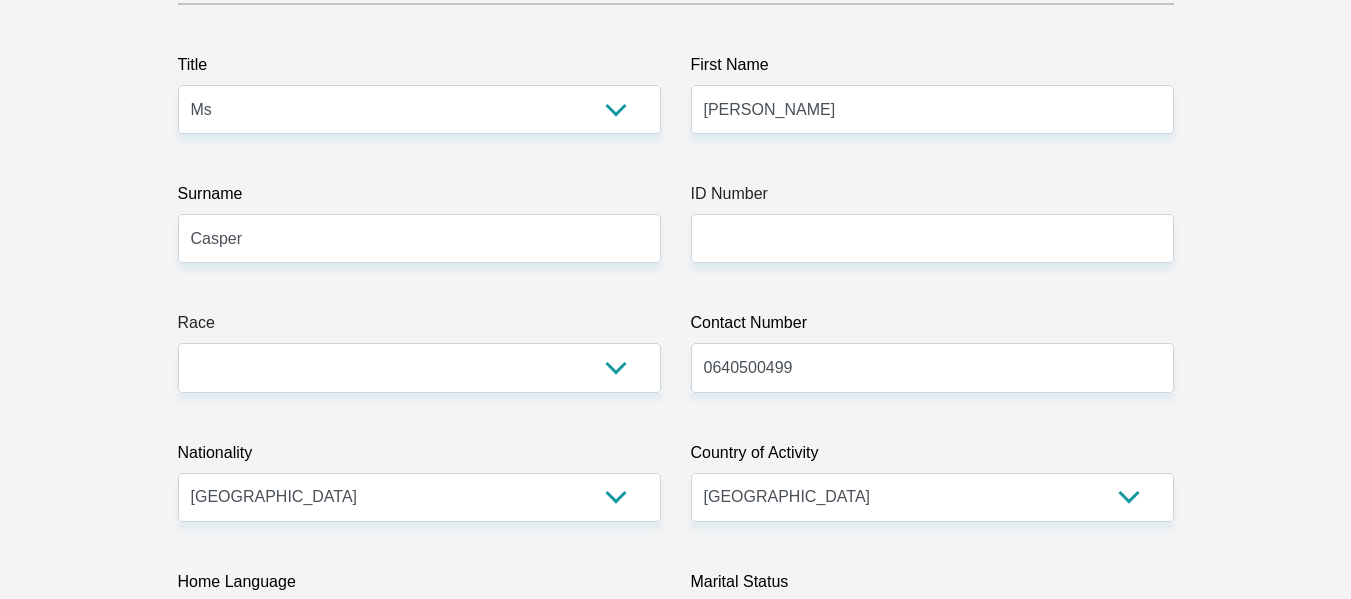 scroll, scrollTop: 0, scrollLeft: 0, axis: both 